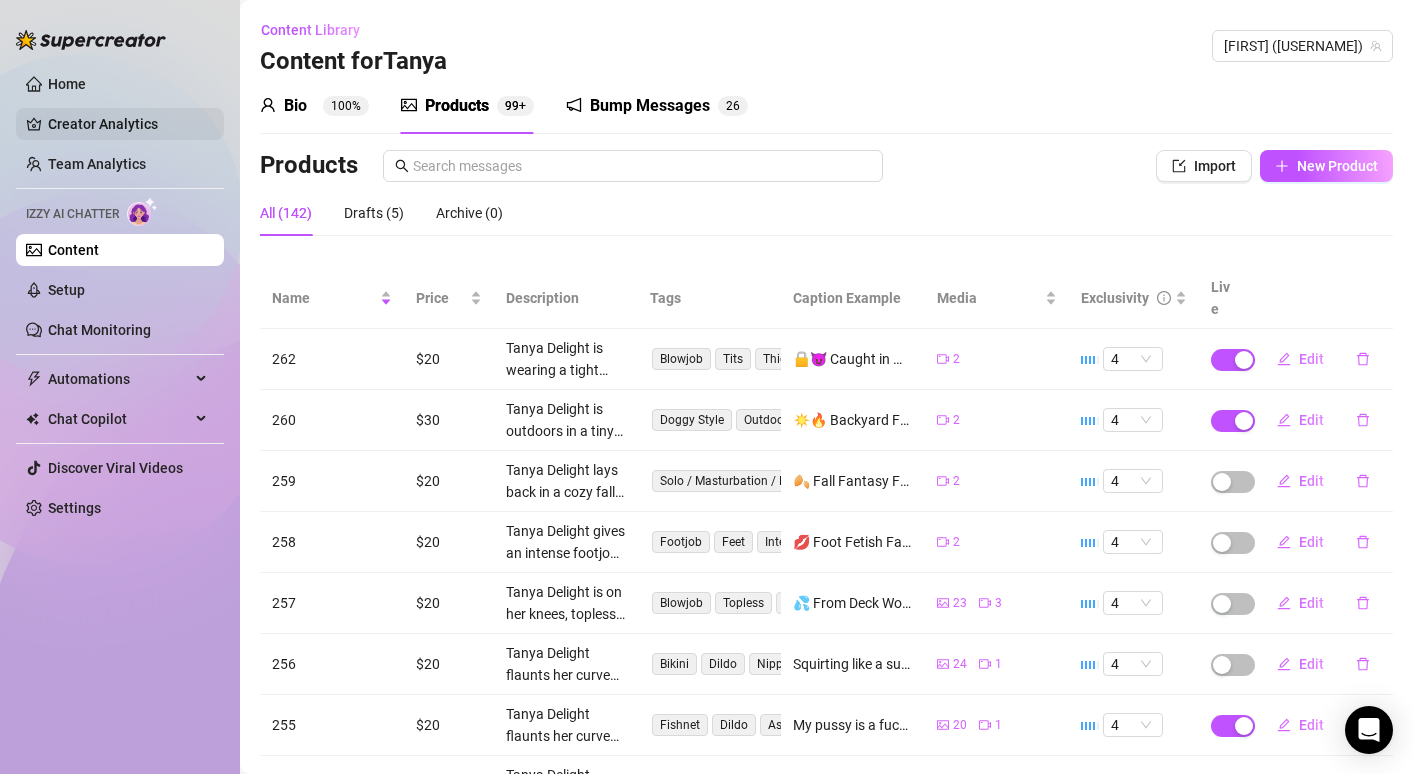 scroll, scrollTop: 0, scrollLeft: 0, axis: both 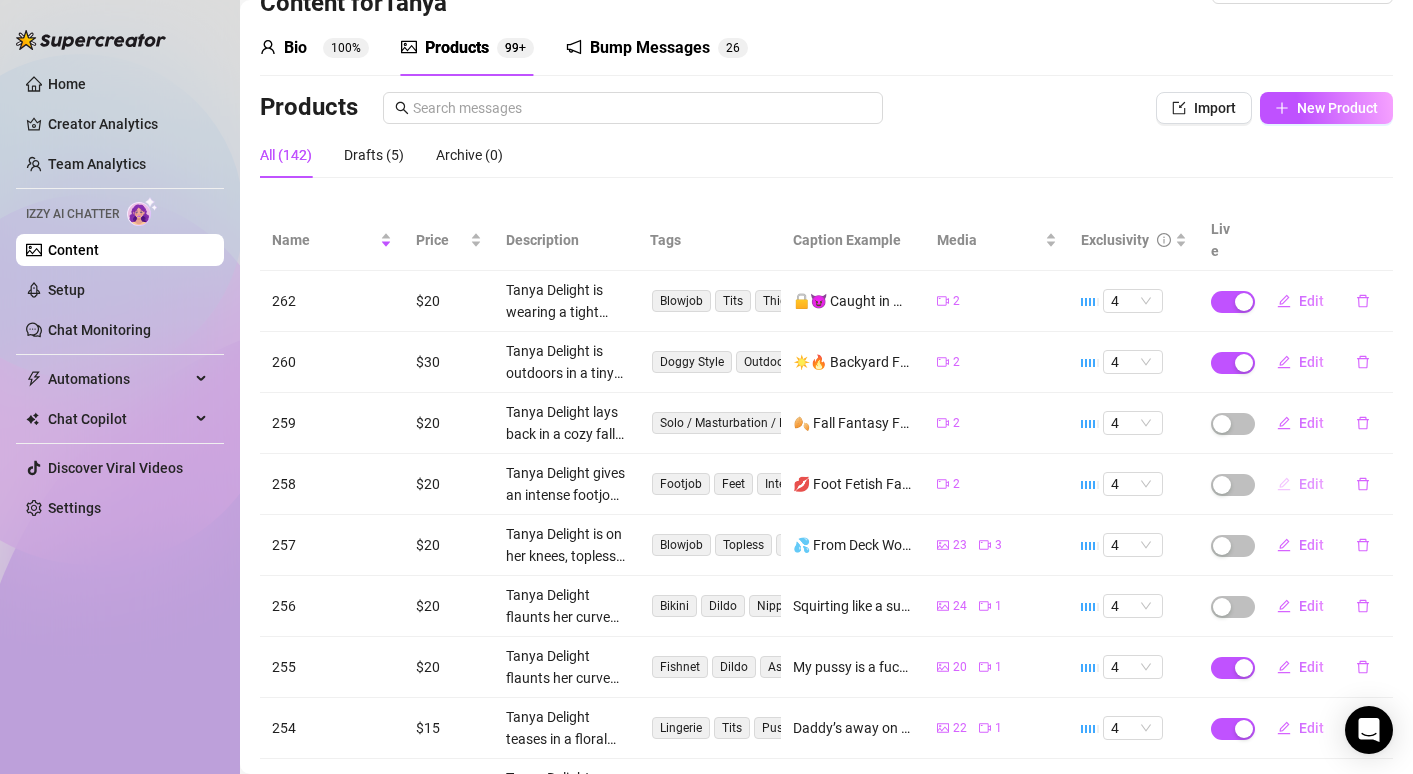 click on "Edit" at bounding box center (1311, 484) 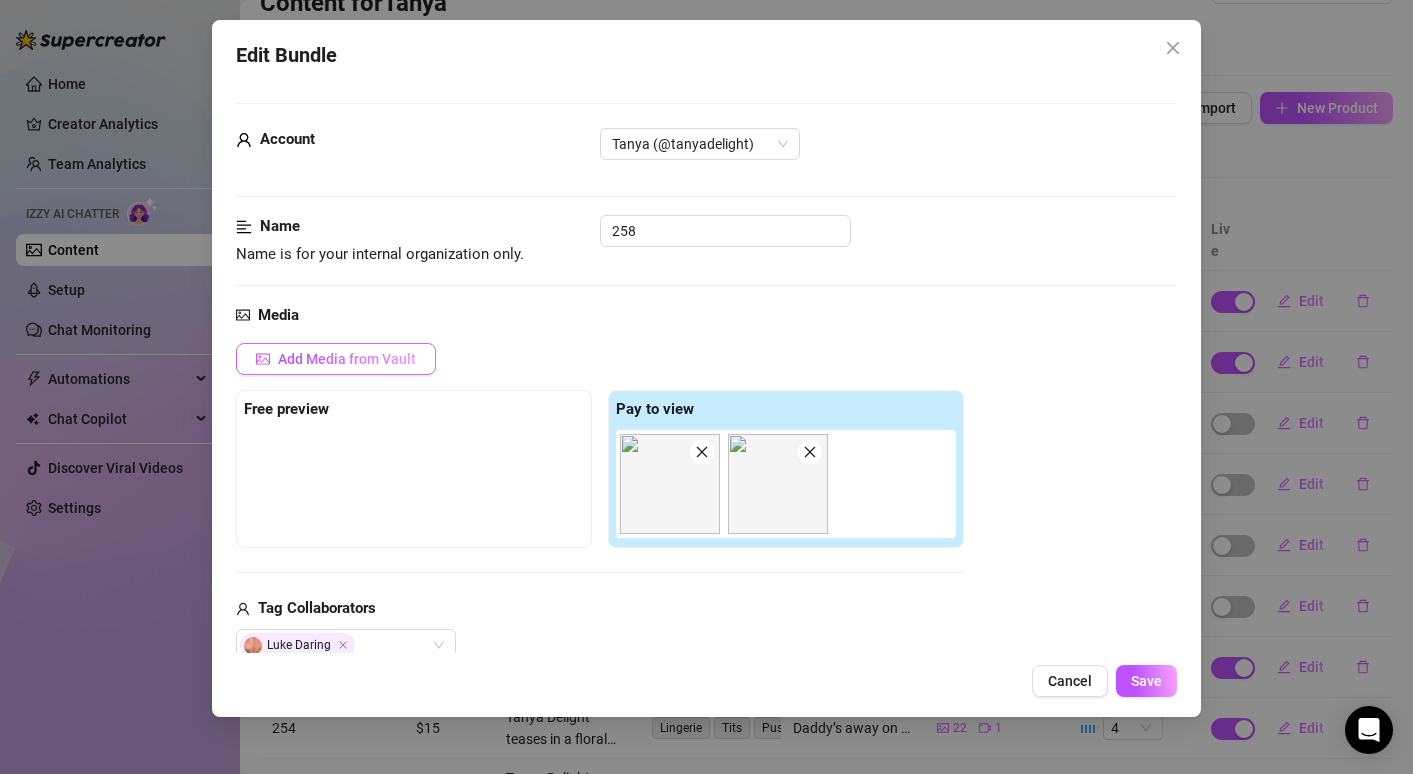 click on "Add Media from Vault" at bounding box center [336, 359] 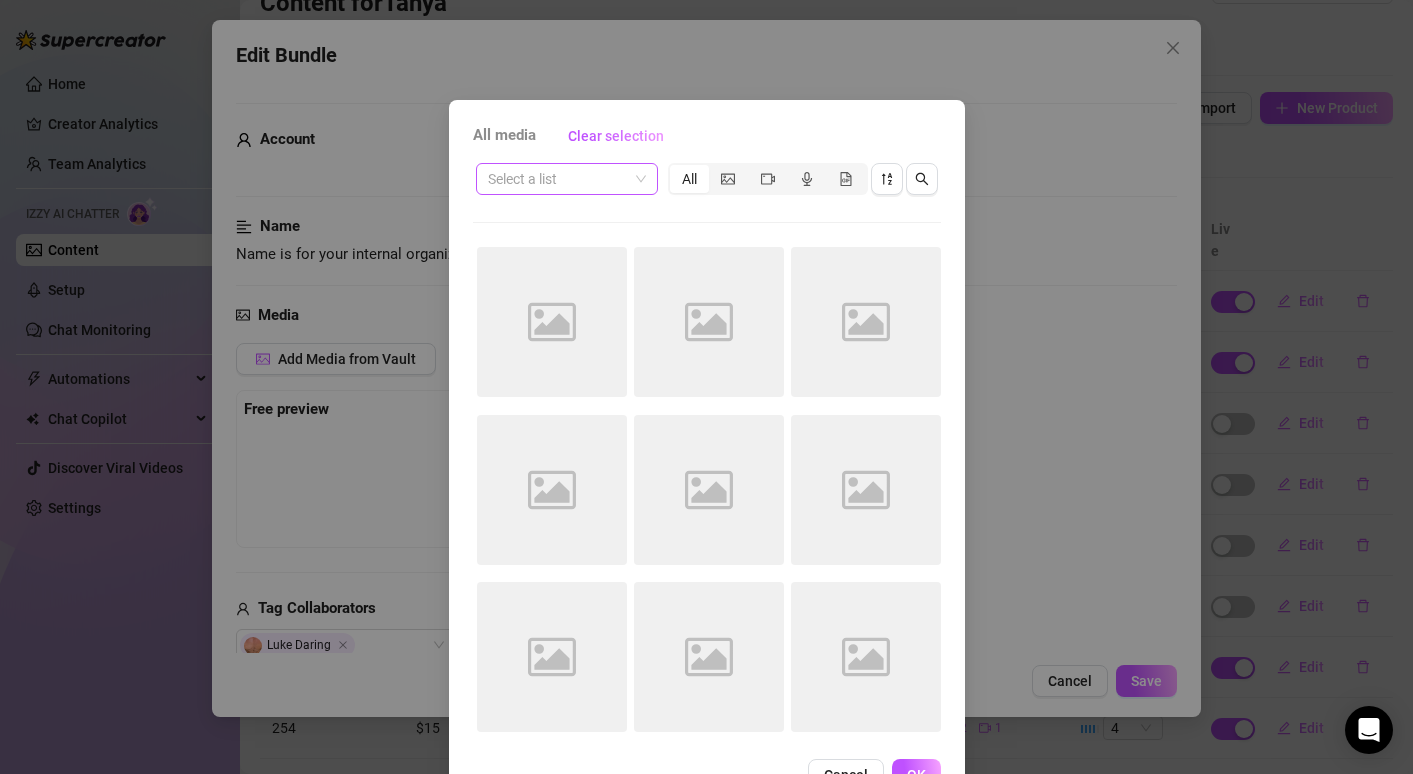 click at bounding box center (558, 179) 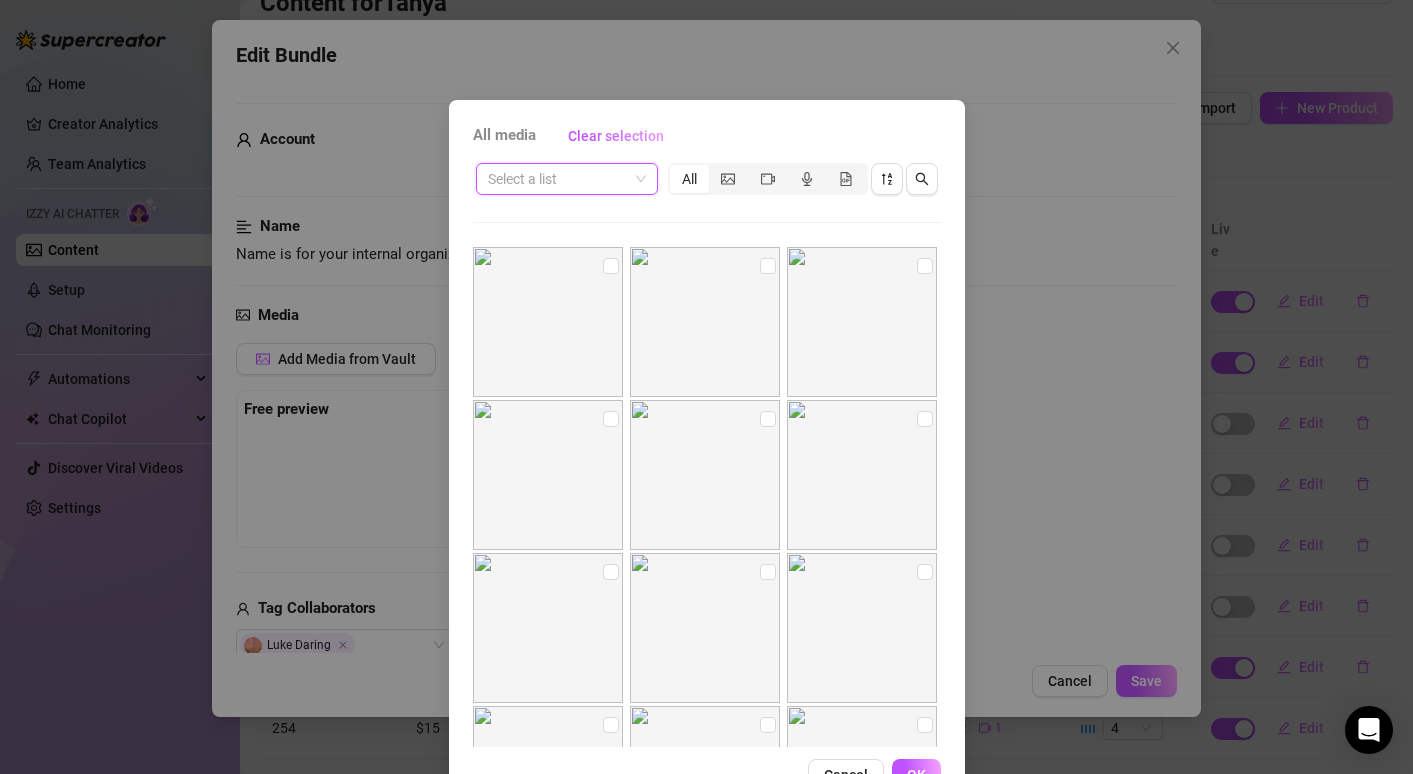 click on "Select a list All 00:12" at bounding box center (707, 453) 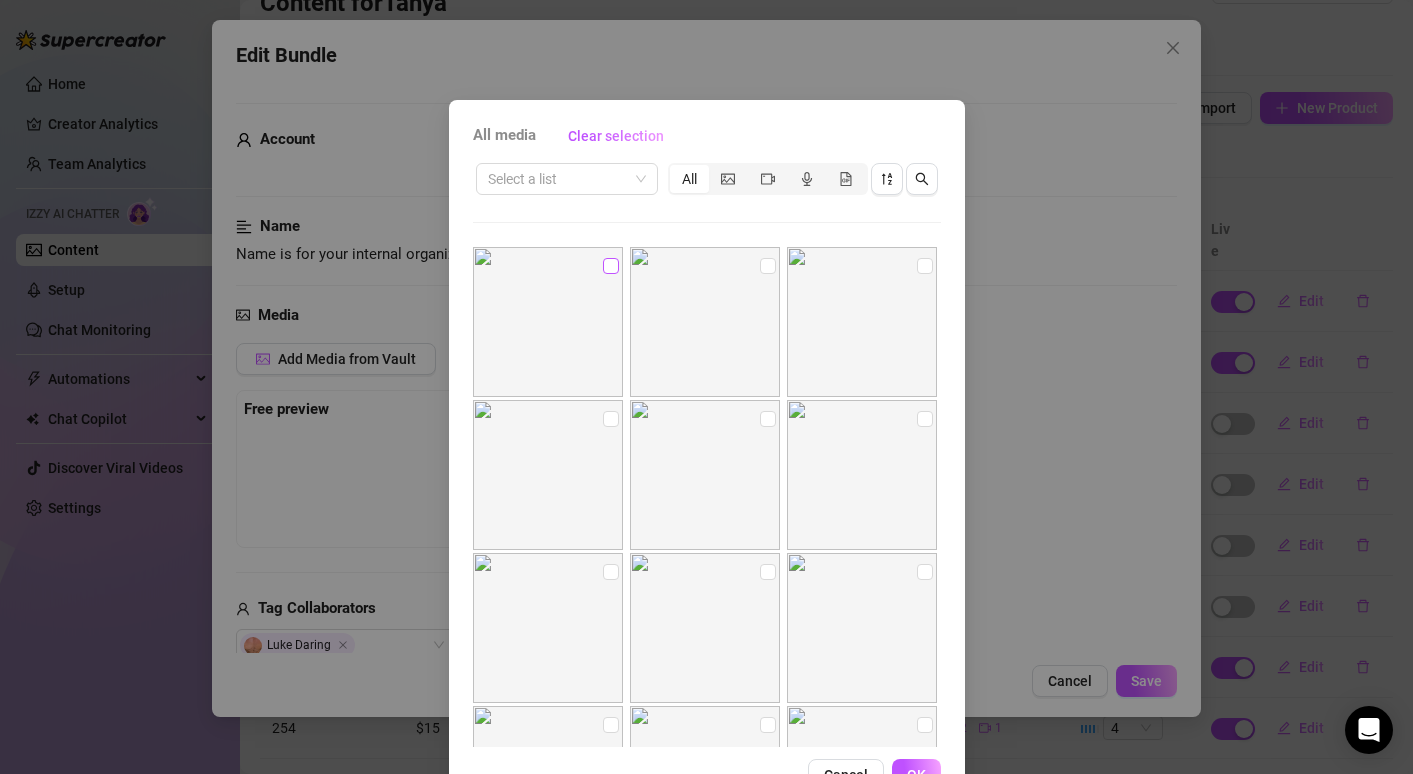 click at bounding box center [611, 266] 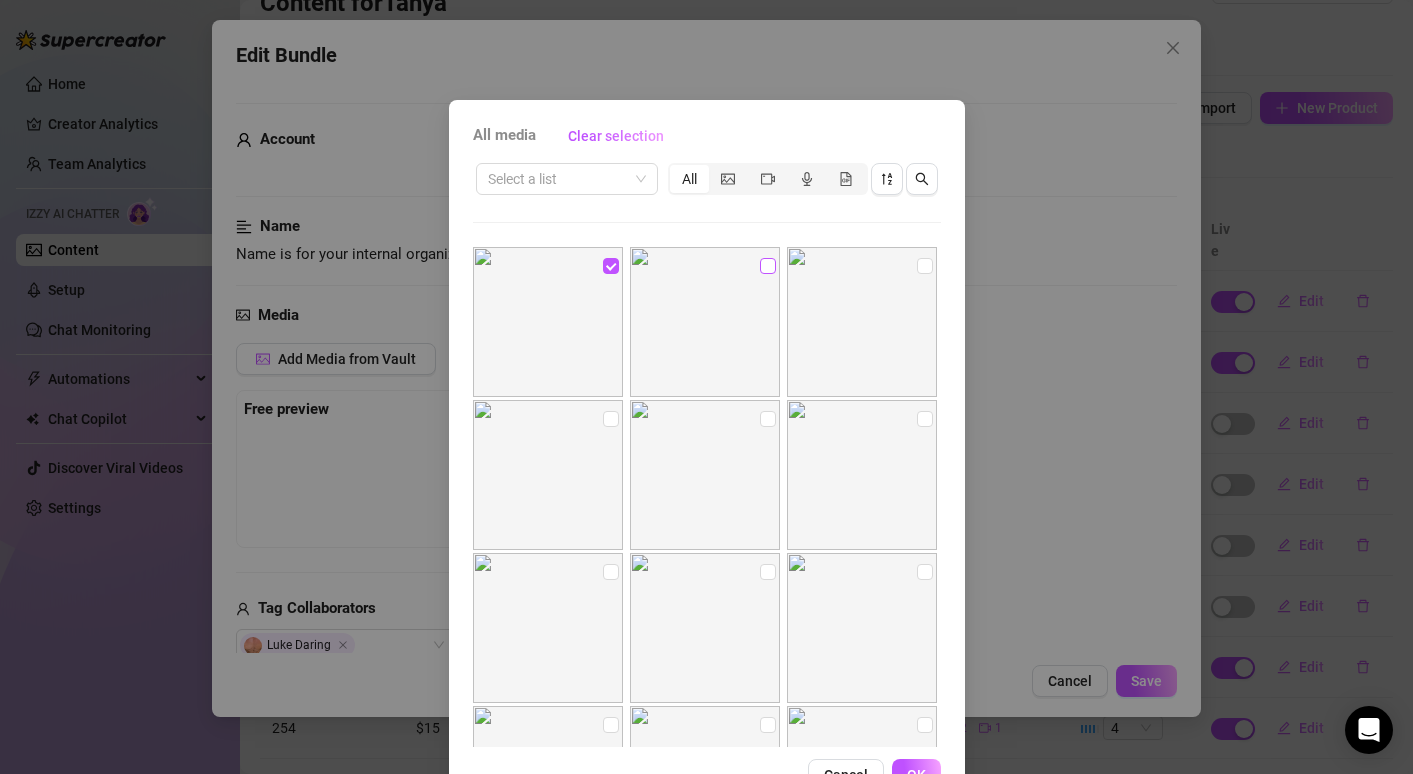 click at bounding box center (768, 266) 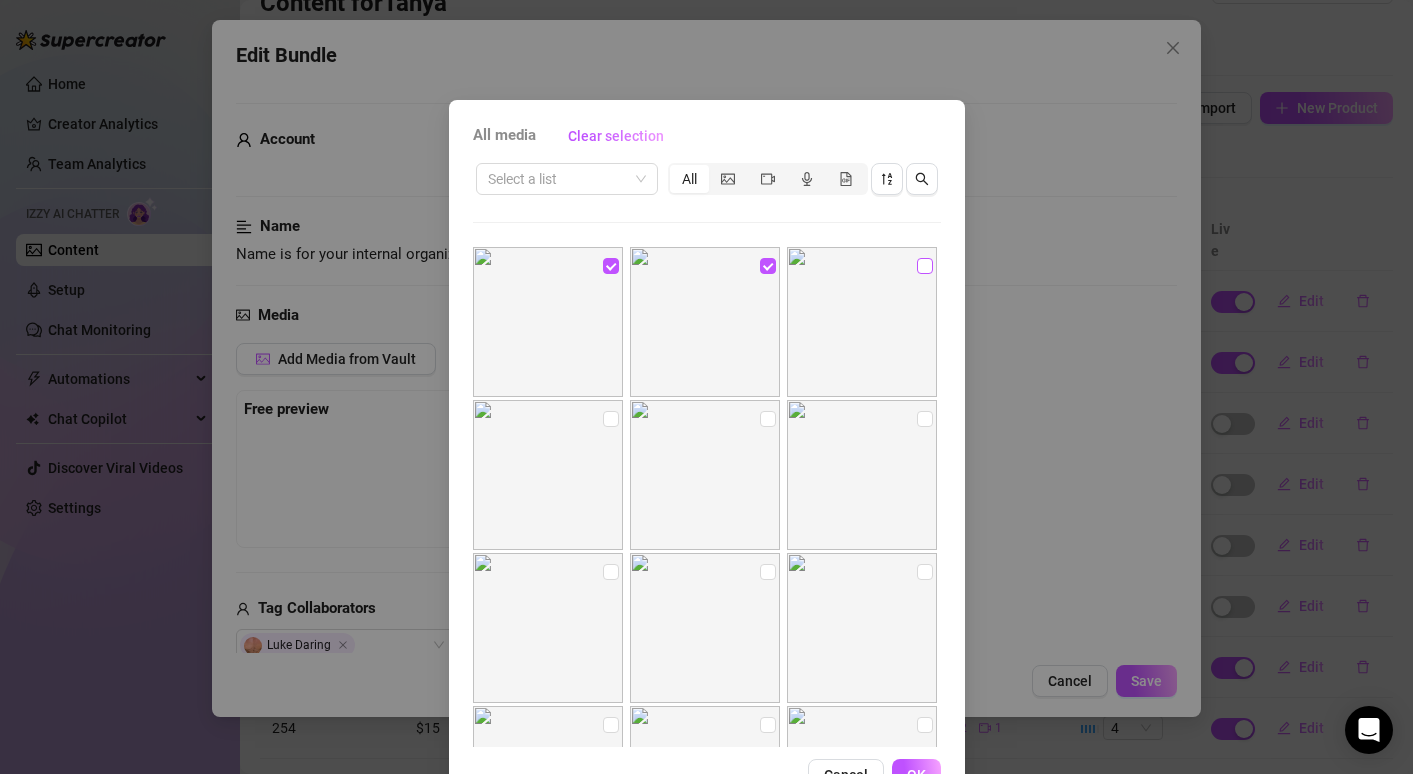 click at bounding box center [925, 266] 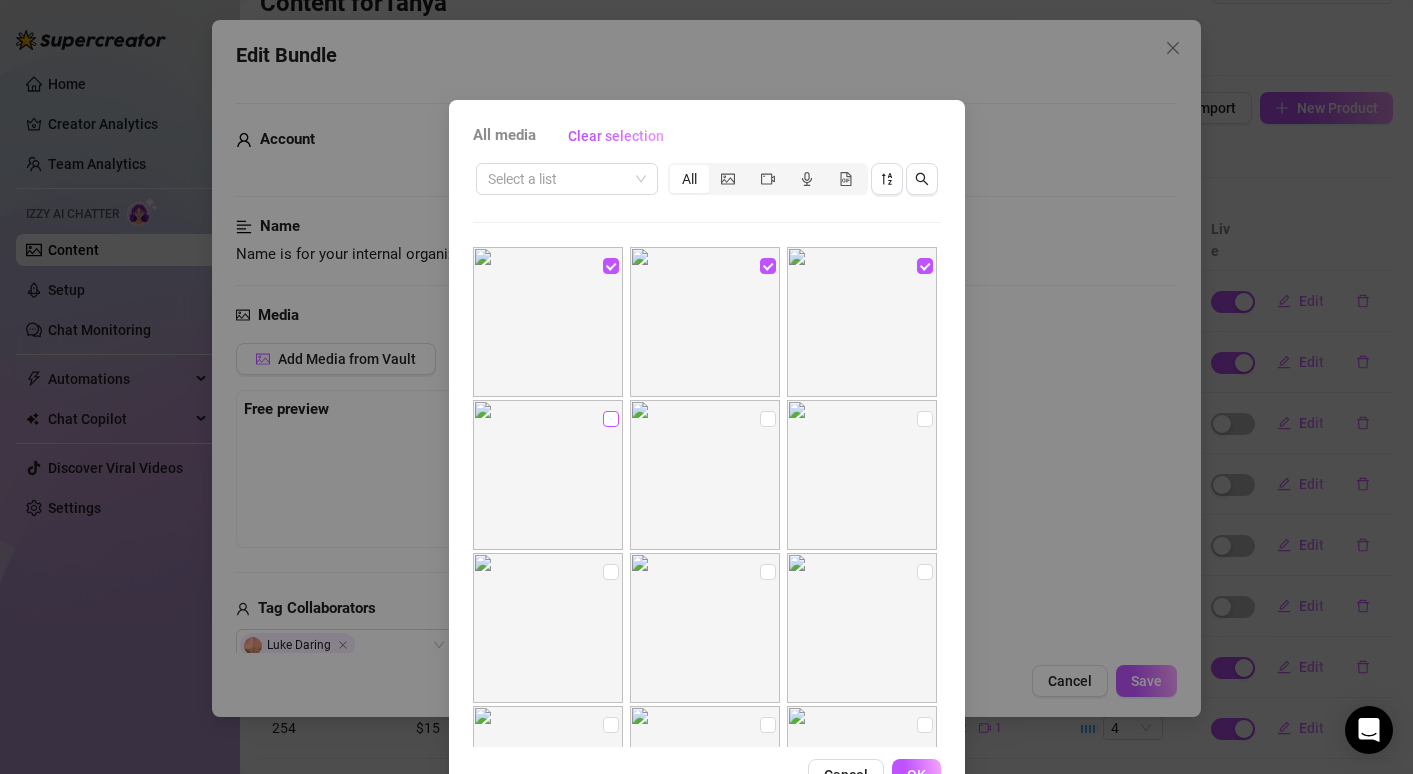 click at bounding box center (611, 419) 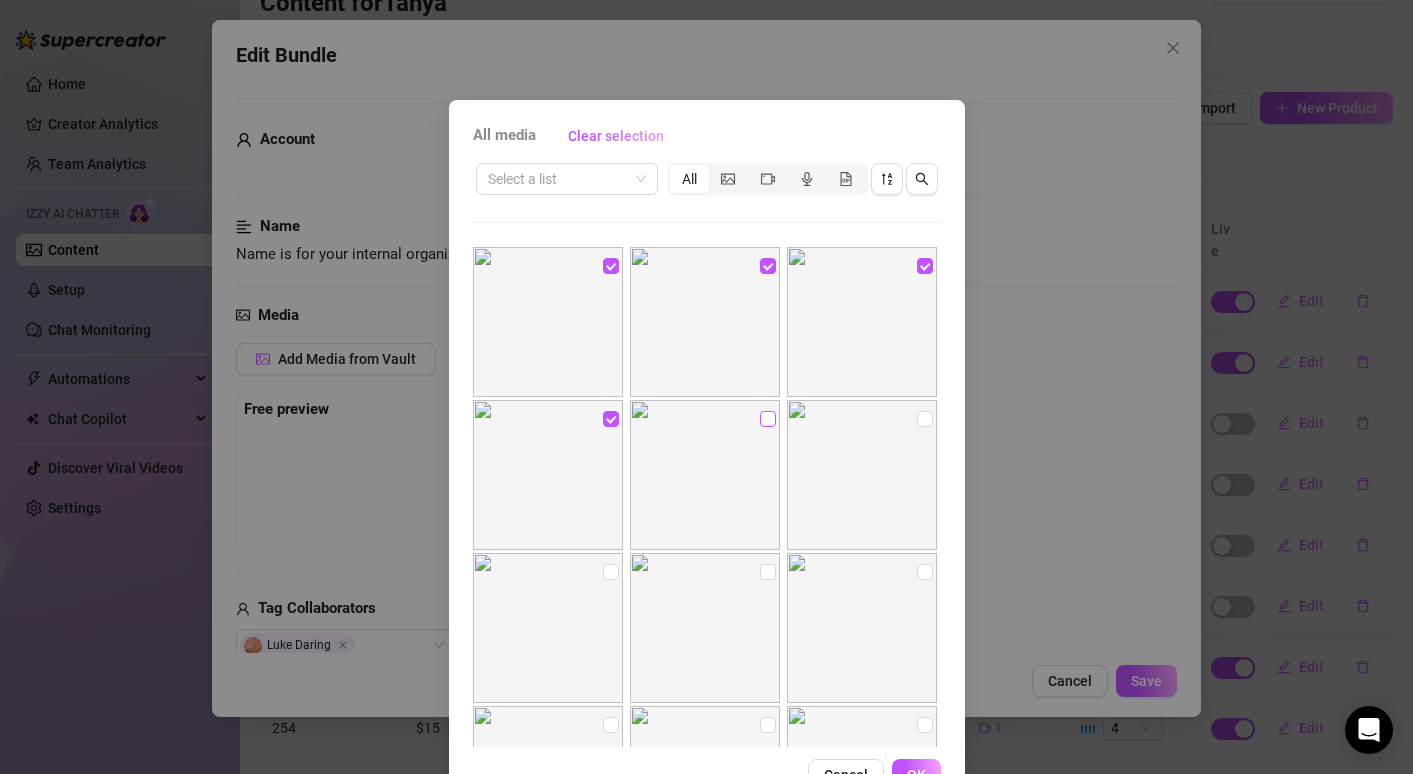 click at bounding box center (768, 419) 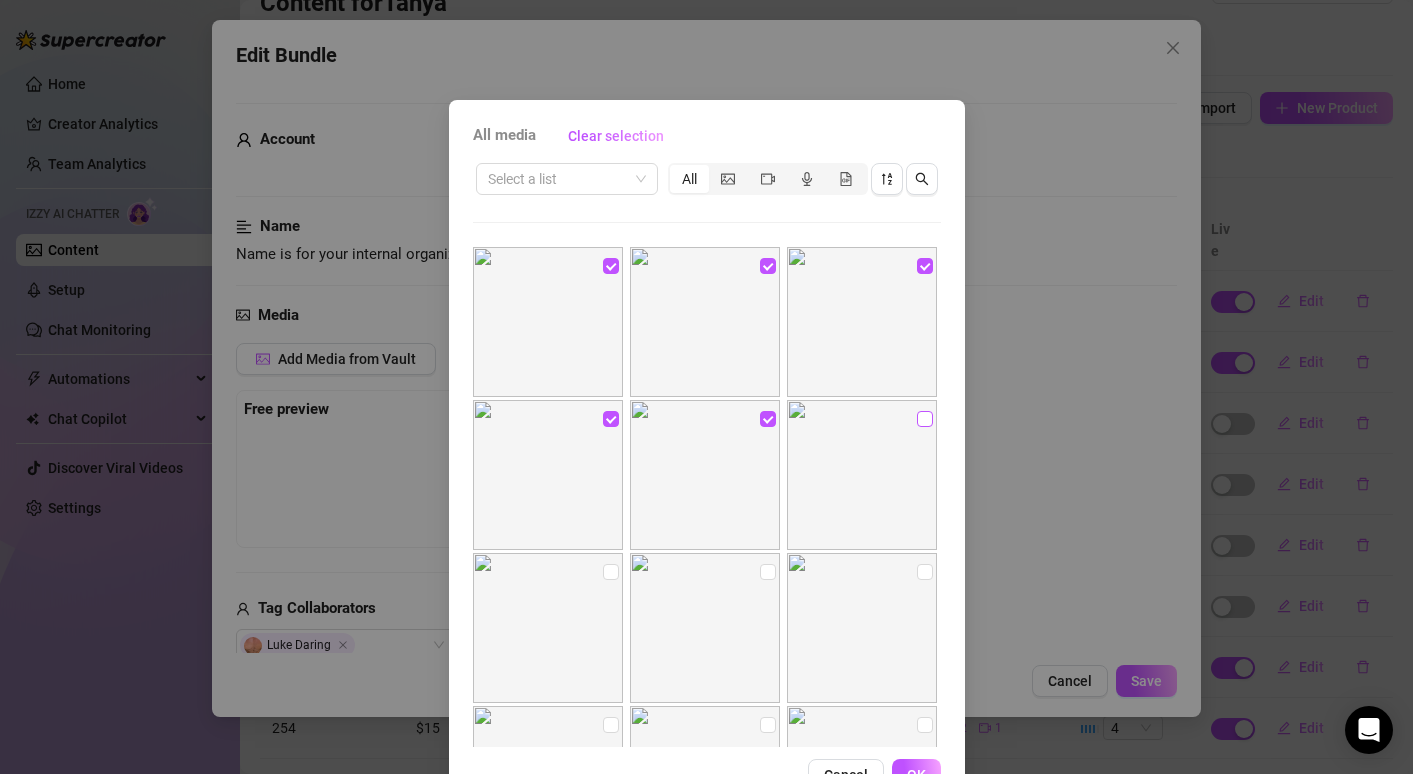 click at bounding box center (925, 419) 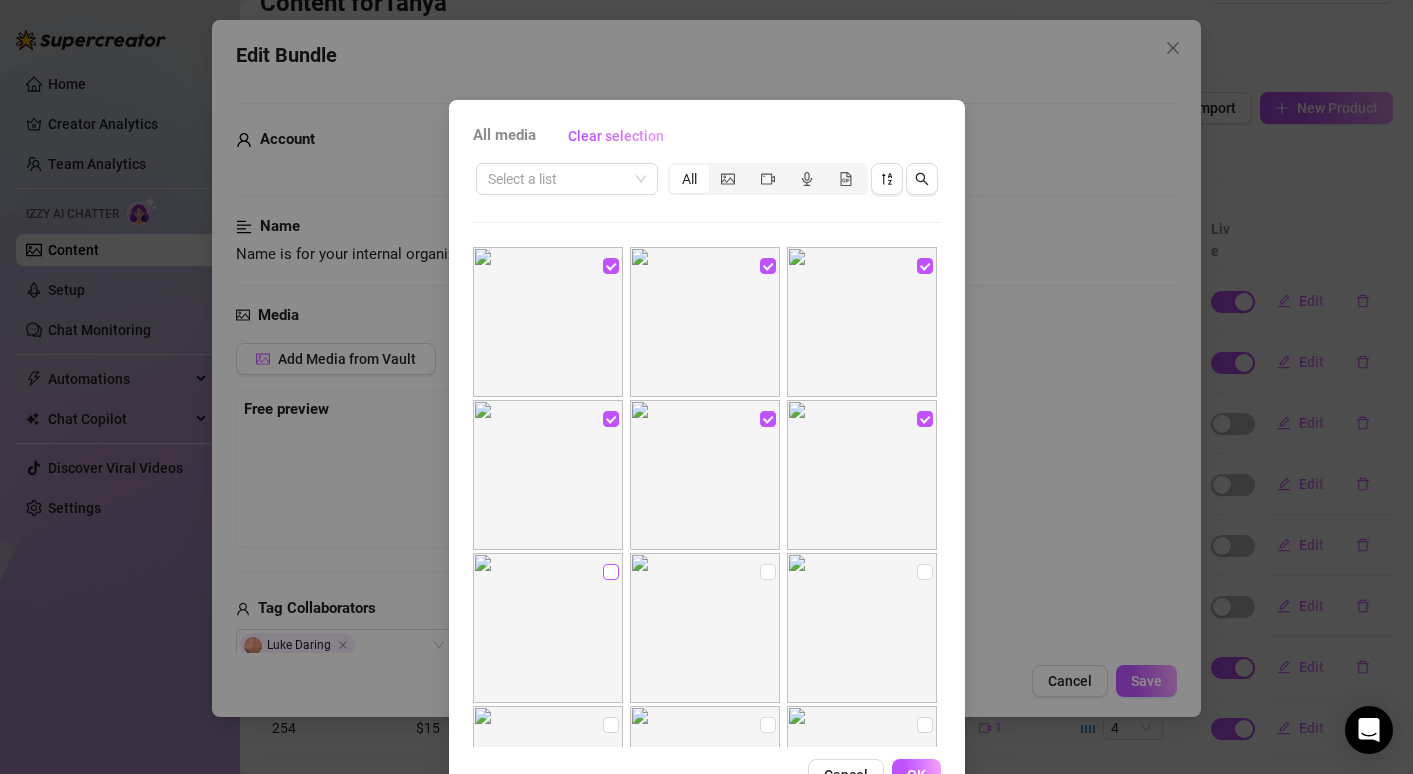click at bounding box center (611, 572) 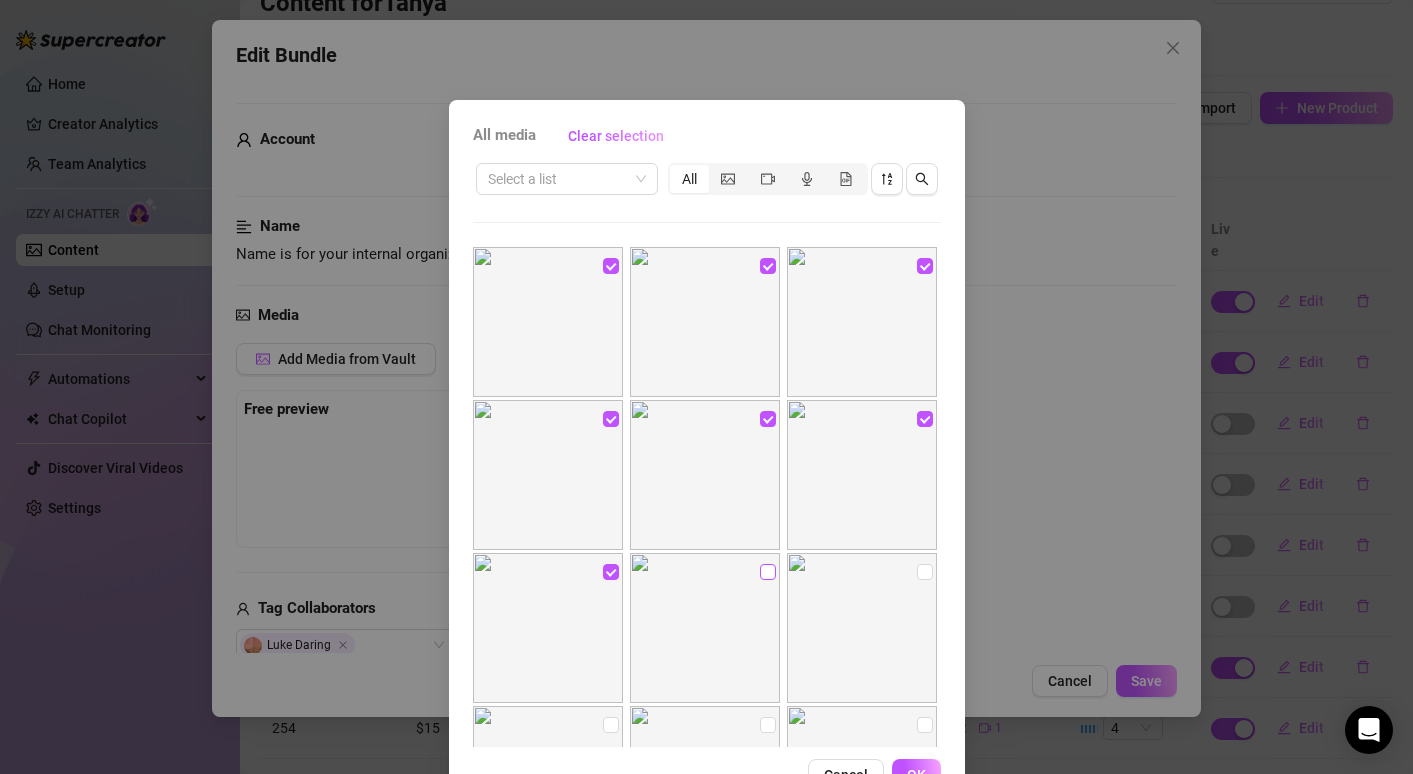 click at bounding box center [768, 572] 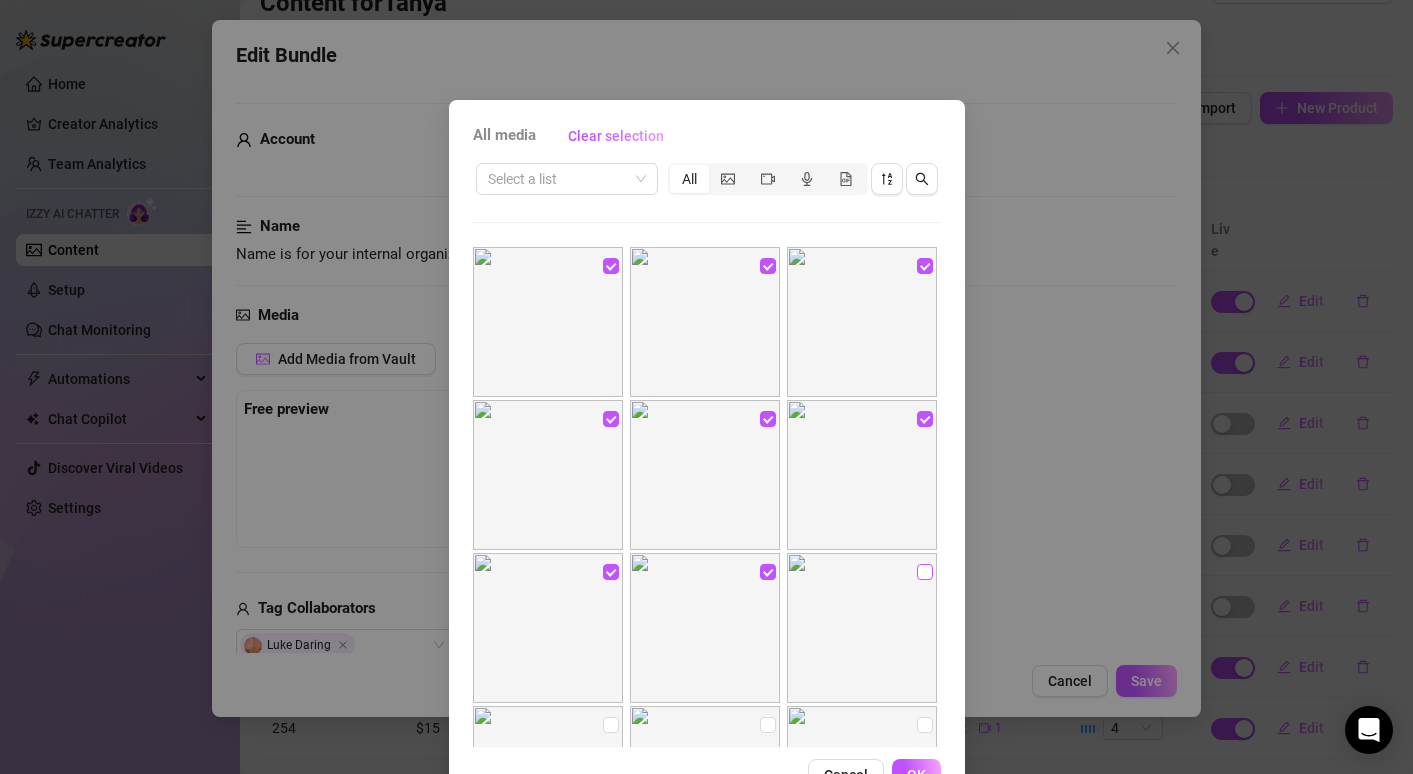 click at bounding box center [925, 572] 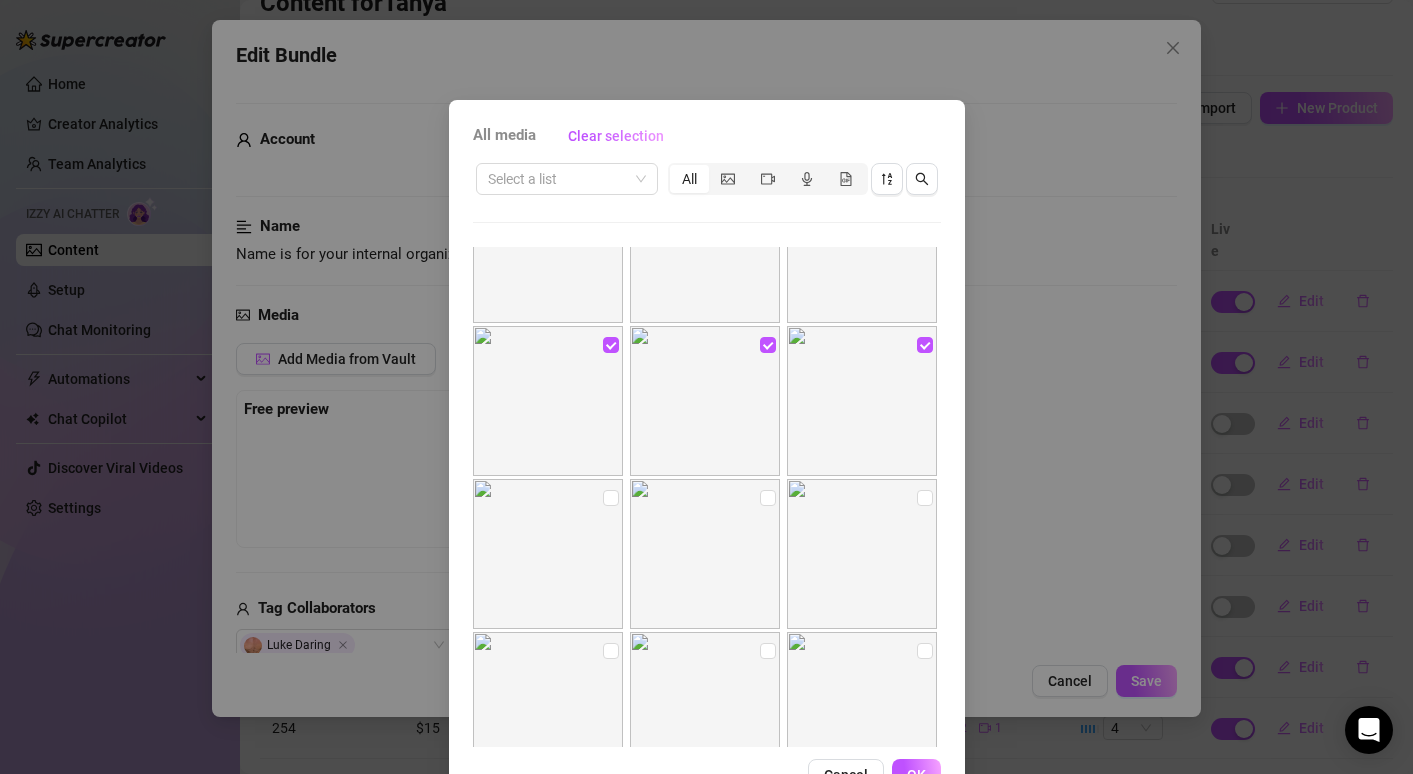 scroll, scrollTop: 294, scrollLeft: 0, axis: vertical 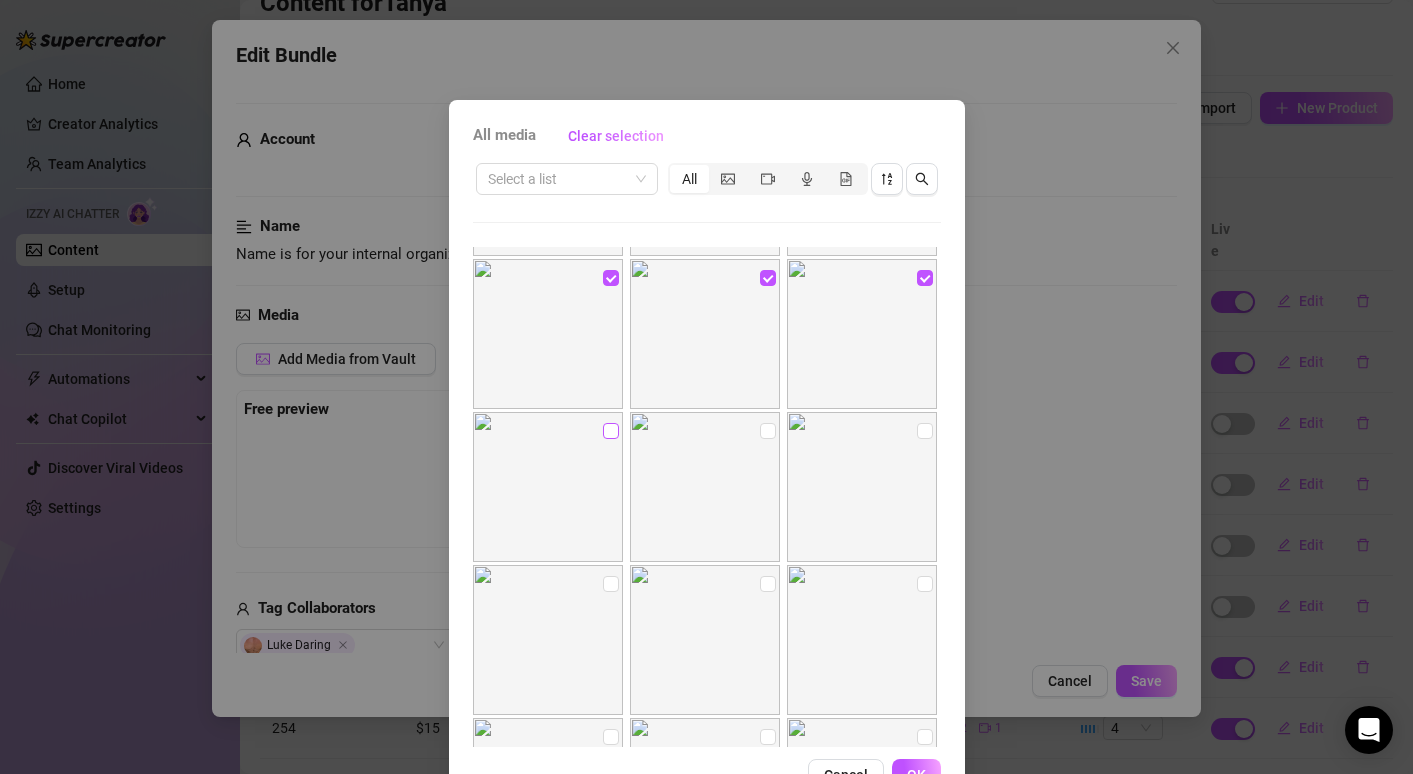 click at bounding box center (611, 431) 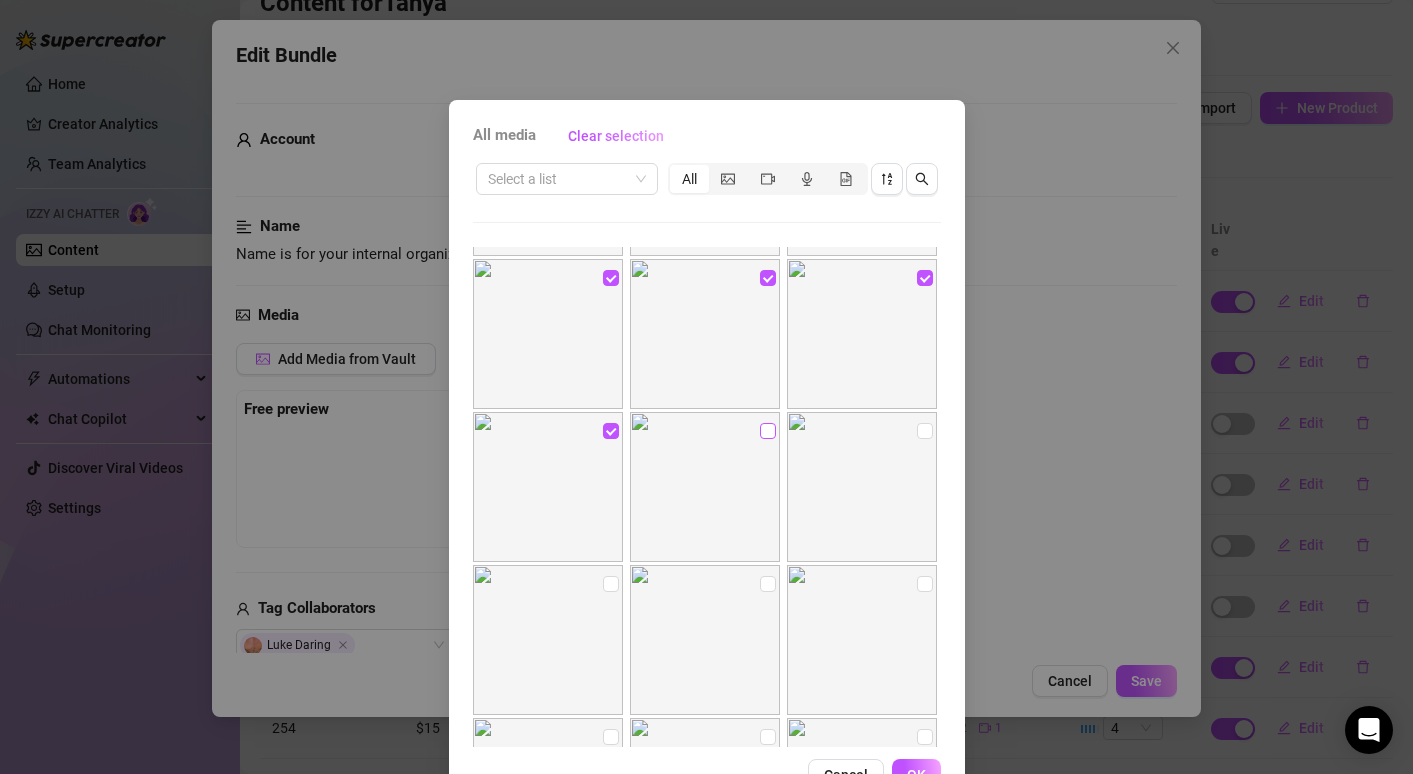 click at bounding box center [768, 431] 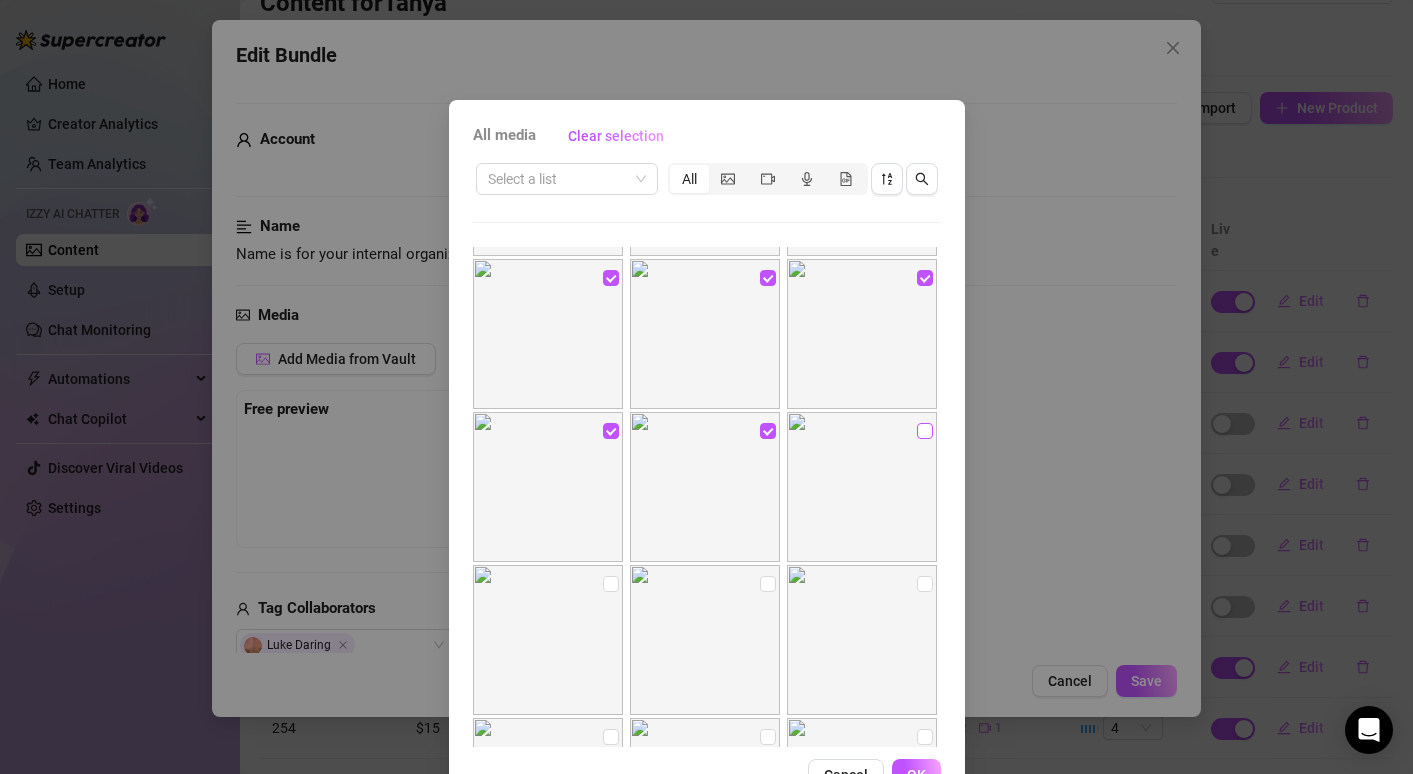 click at bounding box center (925, 431) 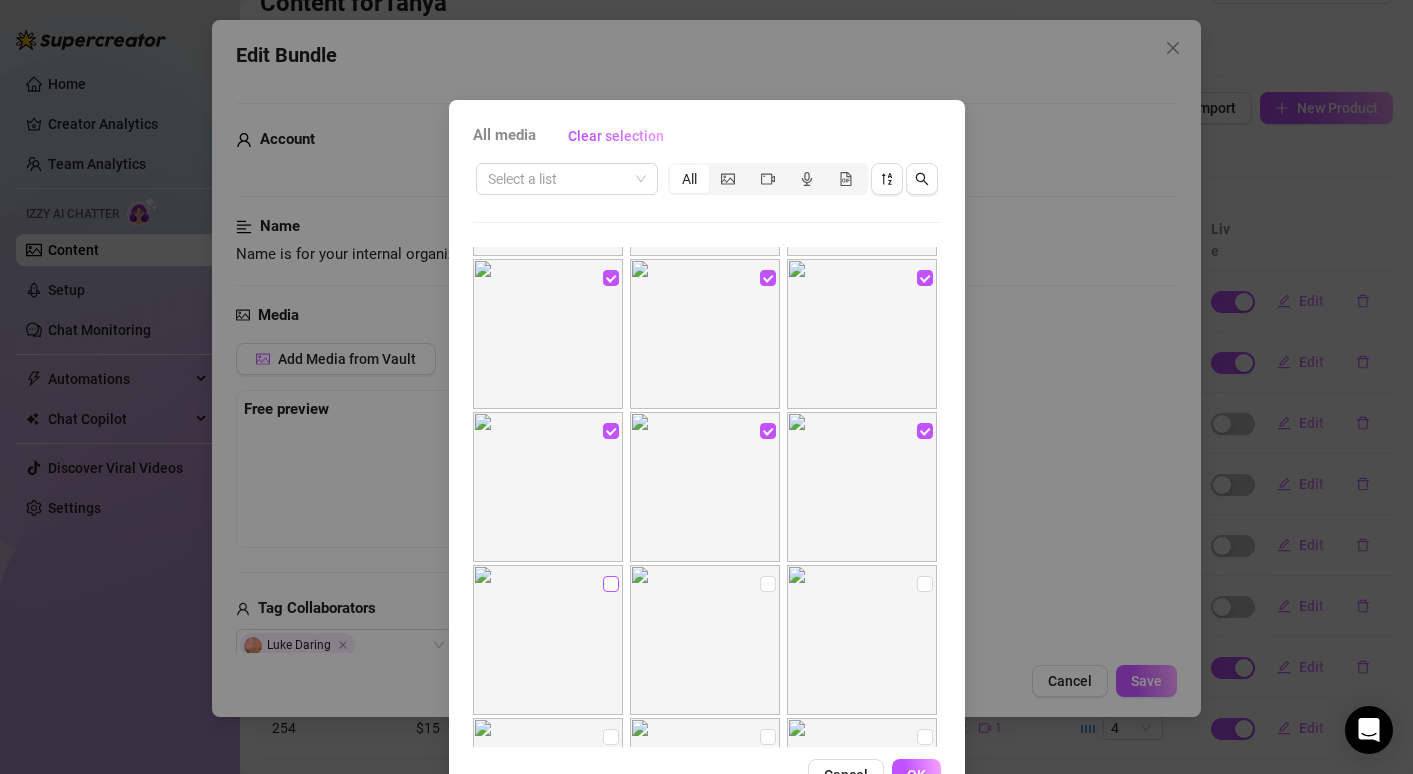 click at bounding box center (611, 584) 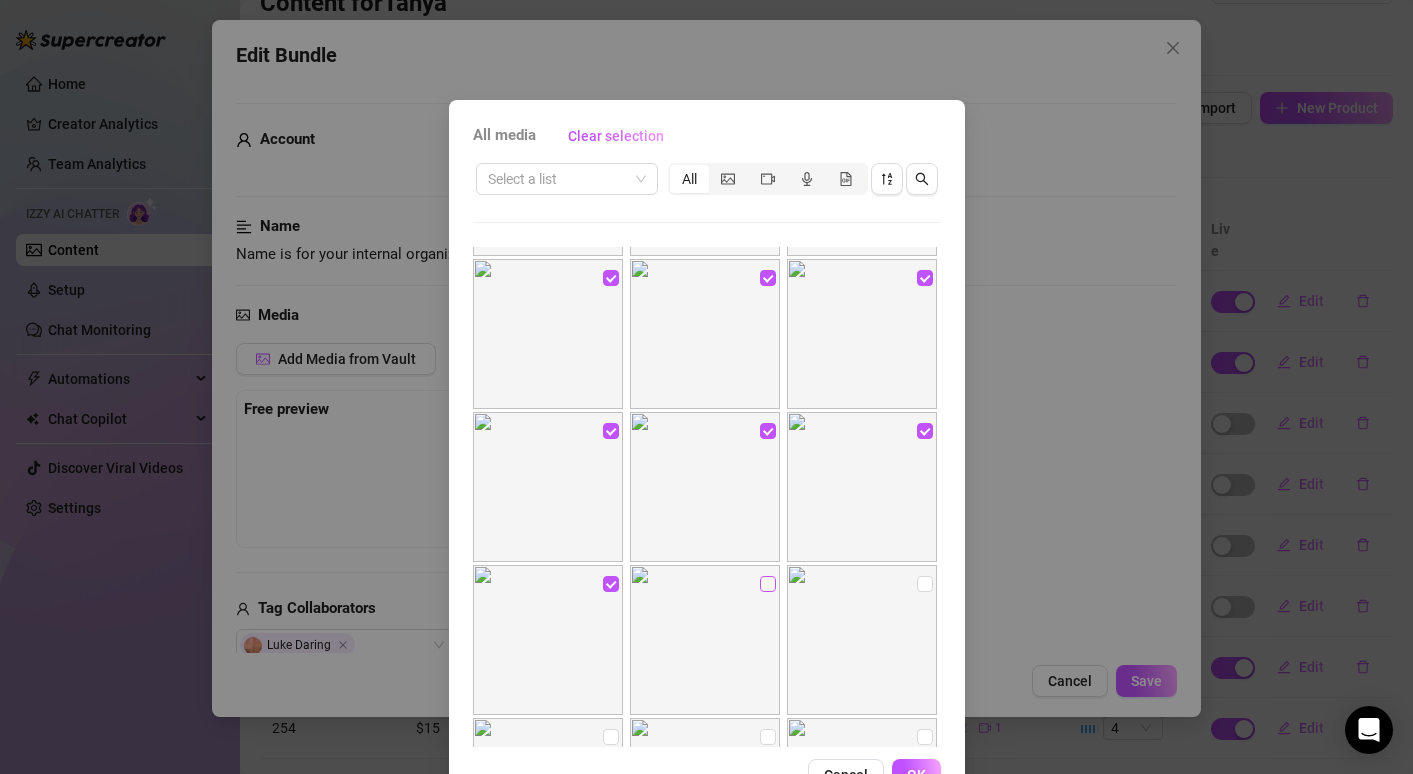 click at bounding box center (768, 584) 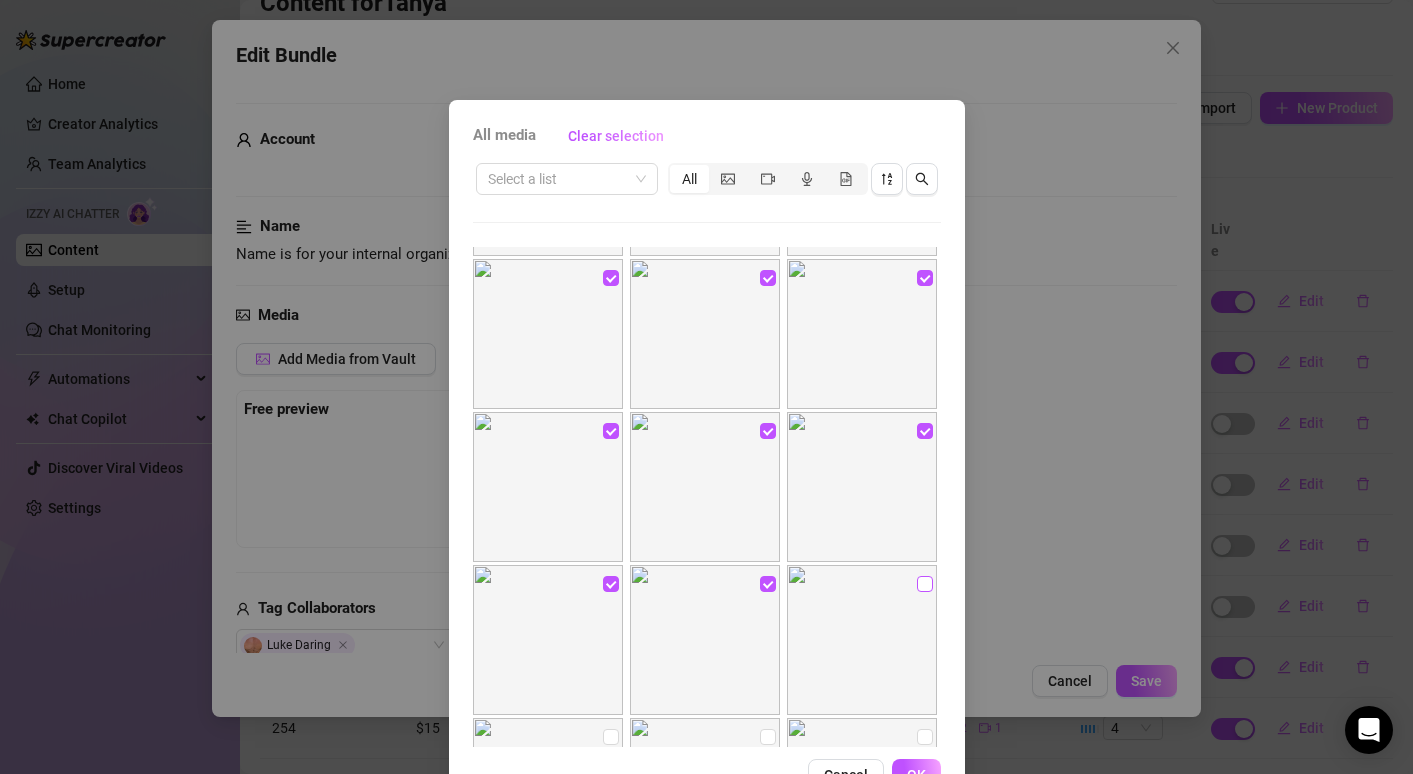 click at bounding box center (925, 584) 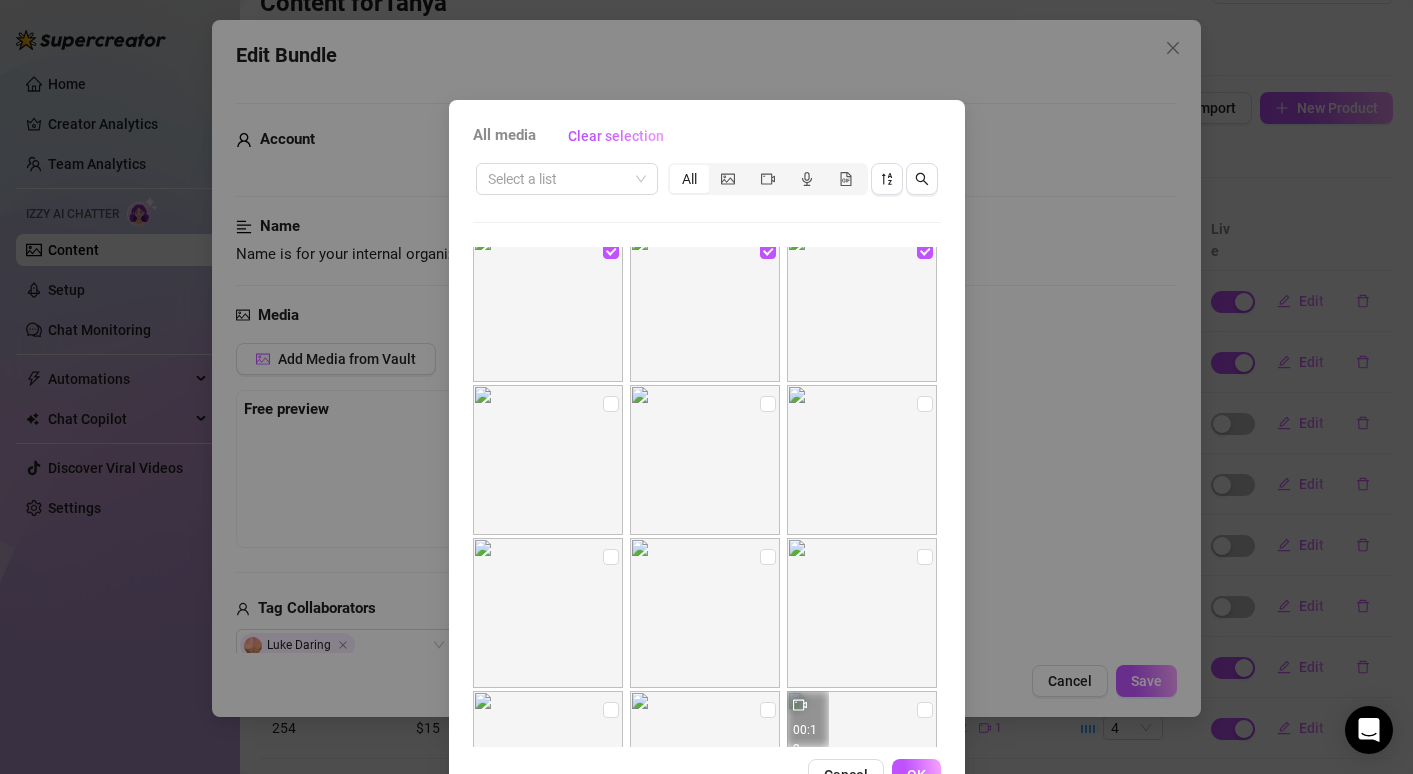 scroll, scrollTop: 429, scrollLeft: 0, axis: vertical 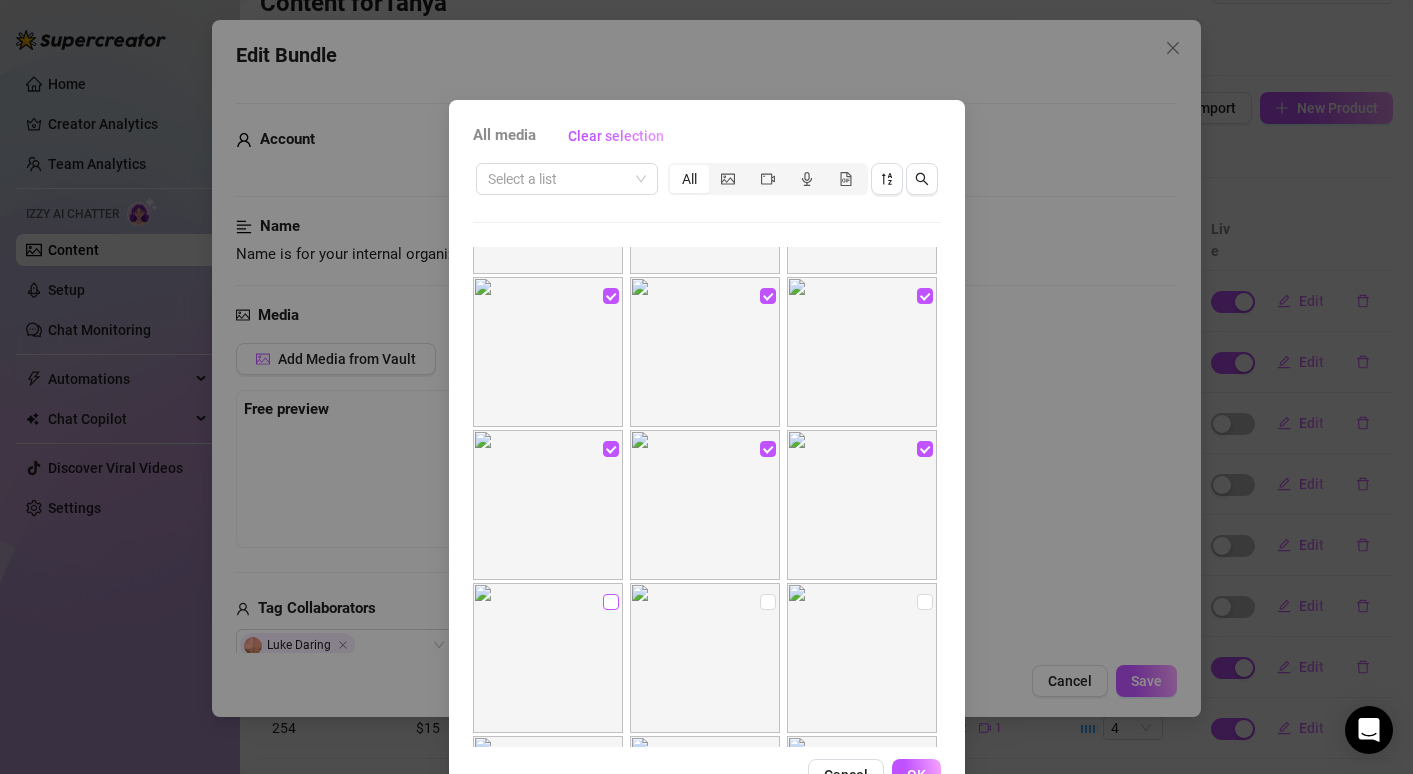 click at bounding box center (611, 602) 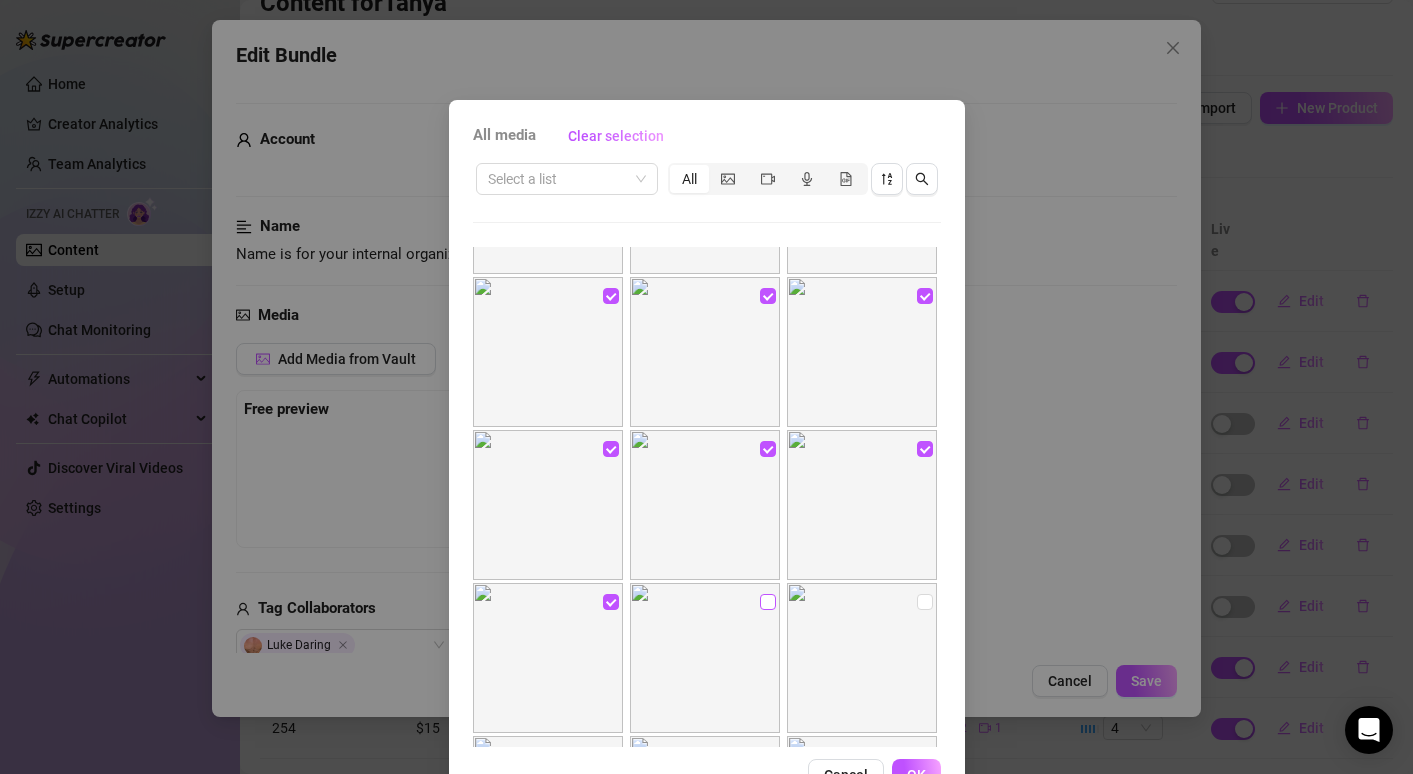 click at bounding box center (768, 602) 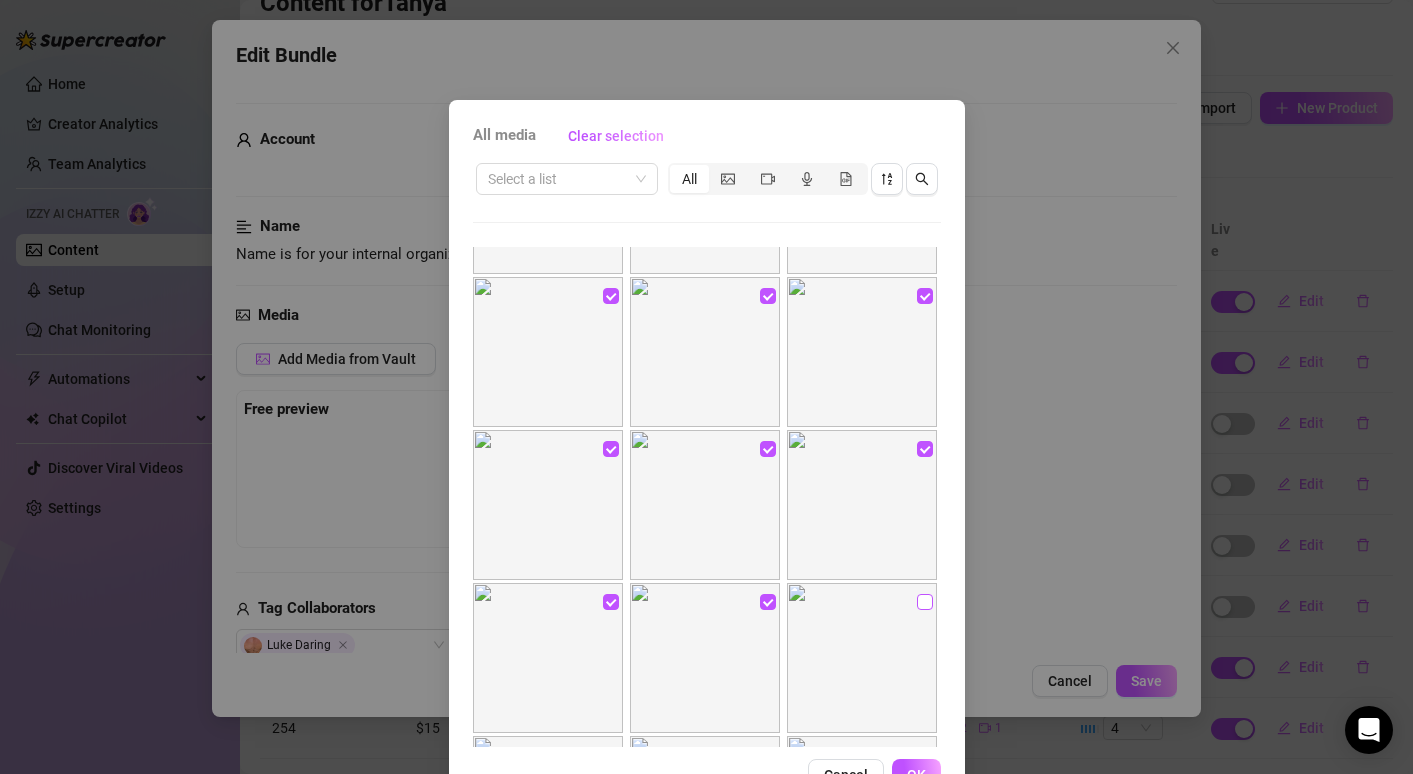 click at bounding box center (925, 602) 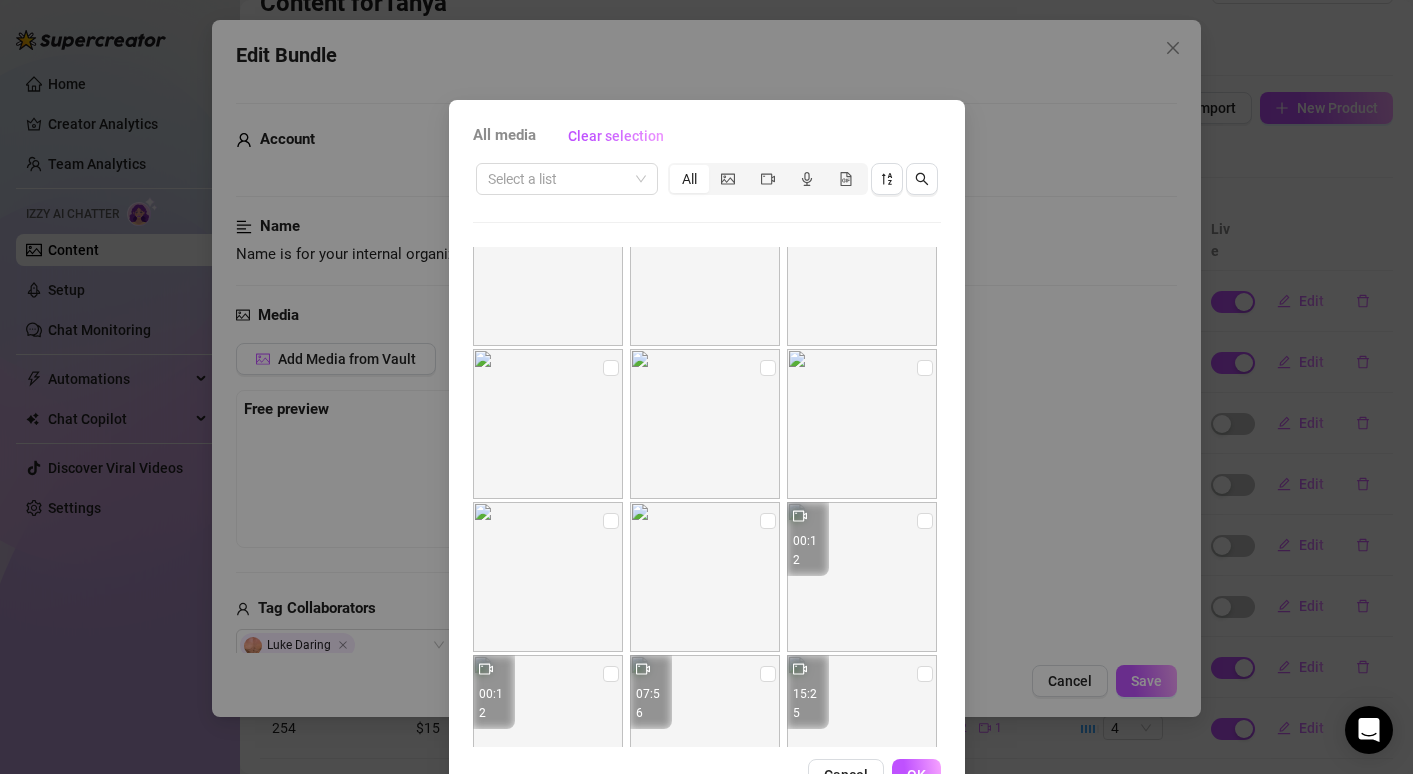 scroll, scrollTop: 819, scrollLeft: 0, axis: vertical 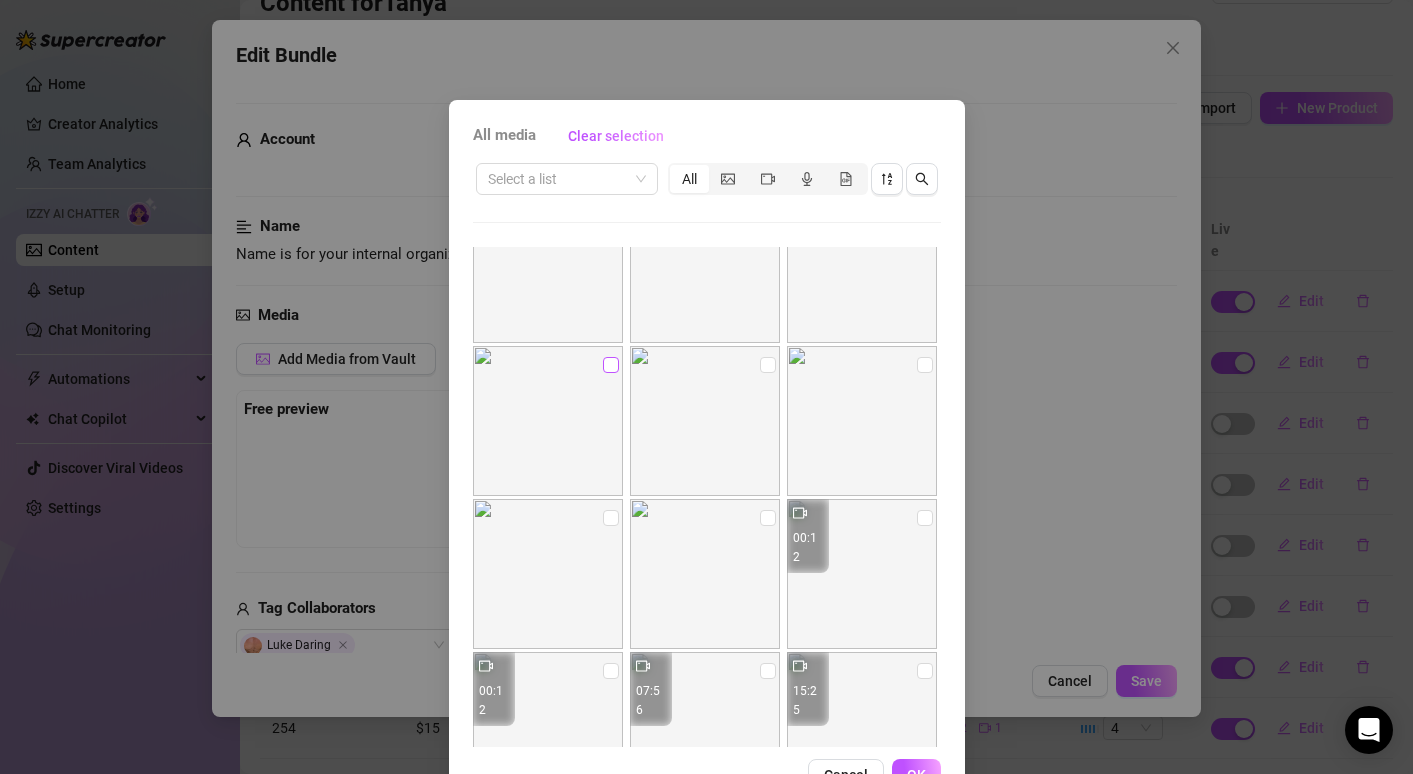 click at bounding box center (611, 365) 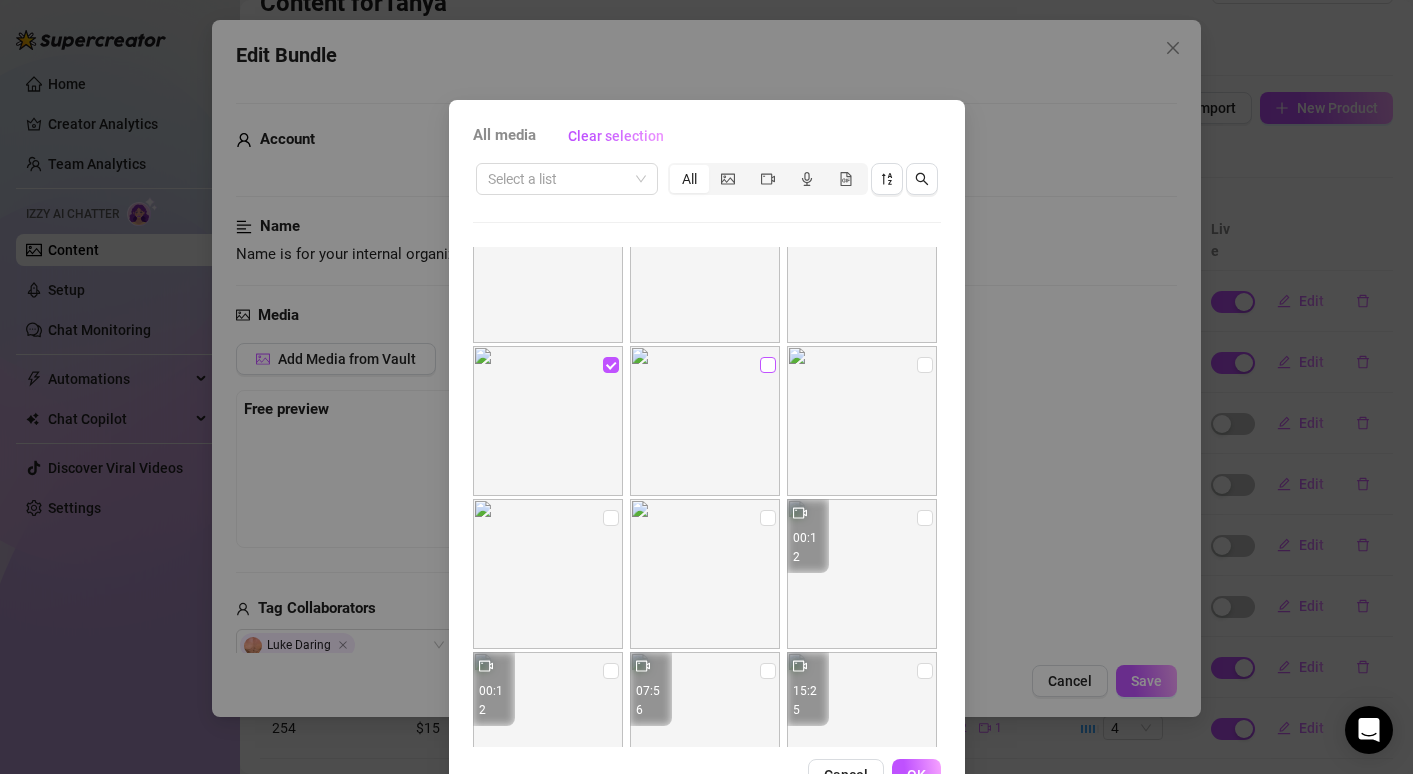 click at bounding box center [768, 365] 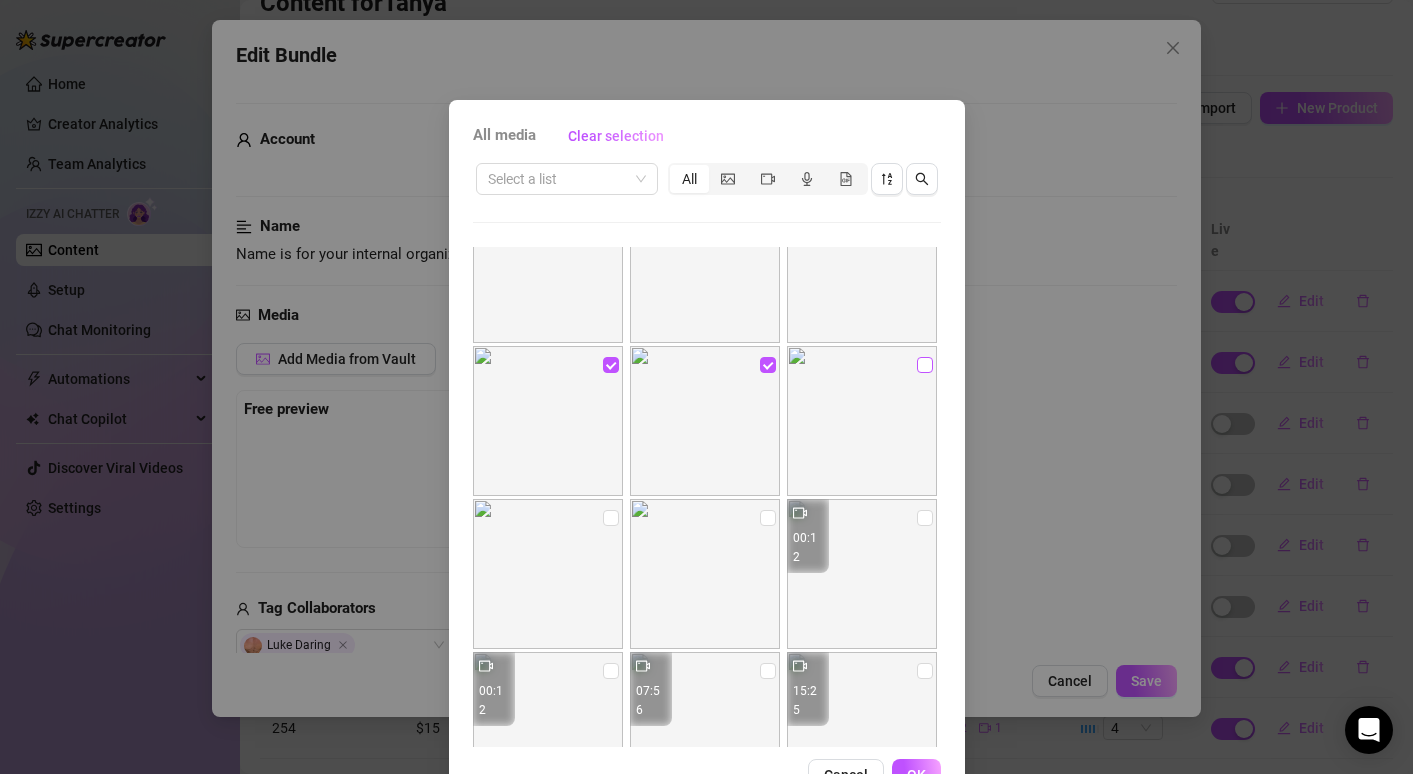 click at bounding box center (925, 365) 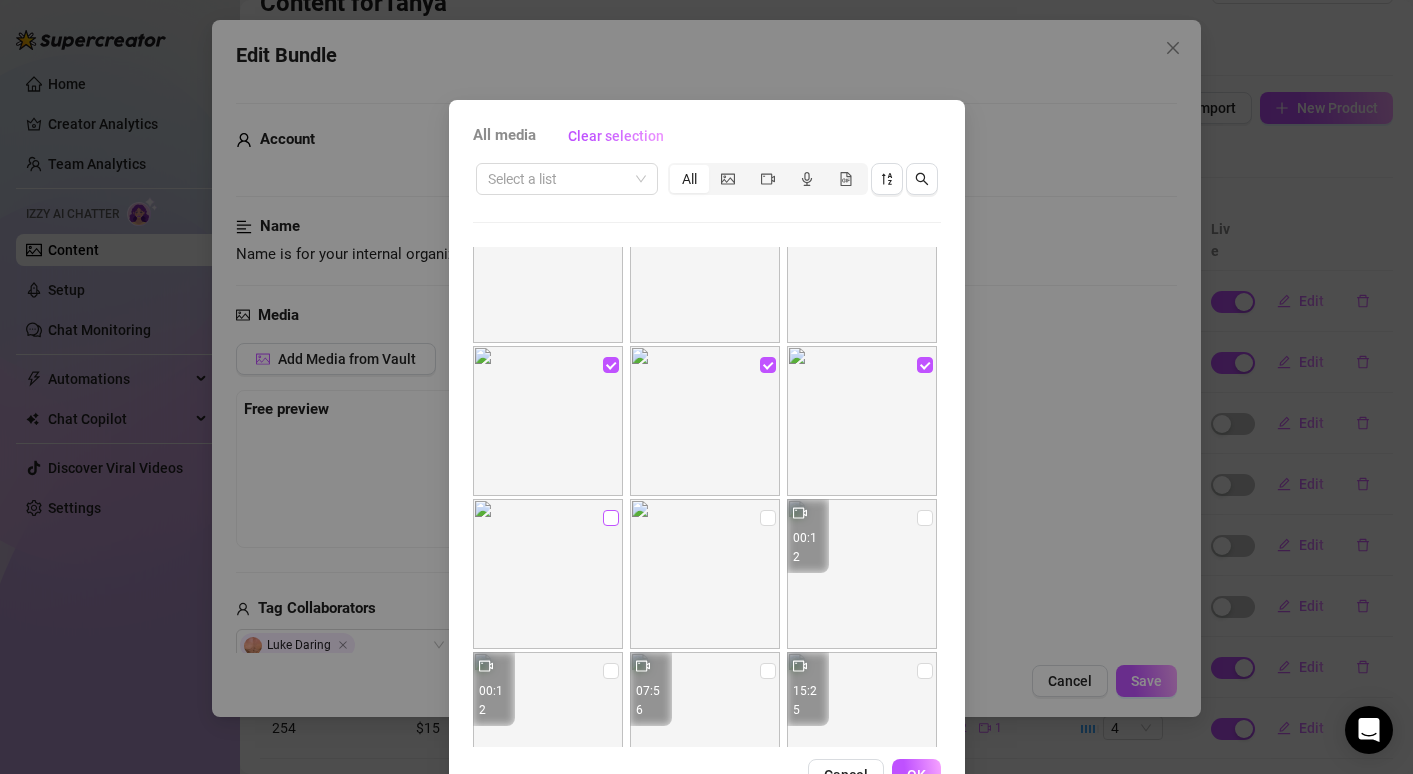 click at bounding box center [611, 518] 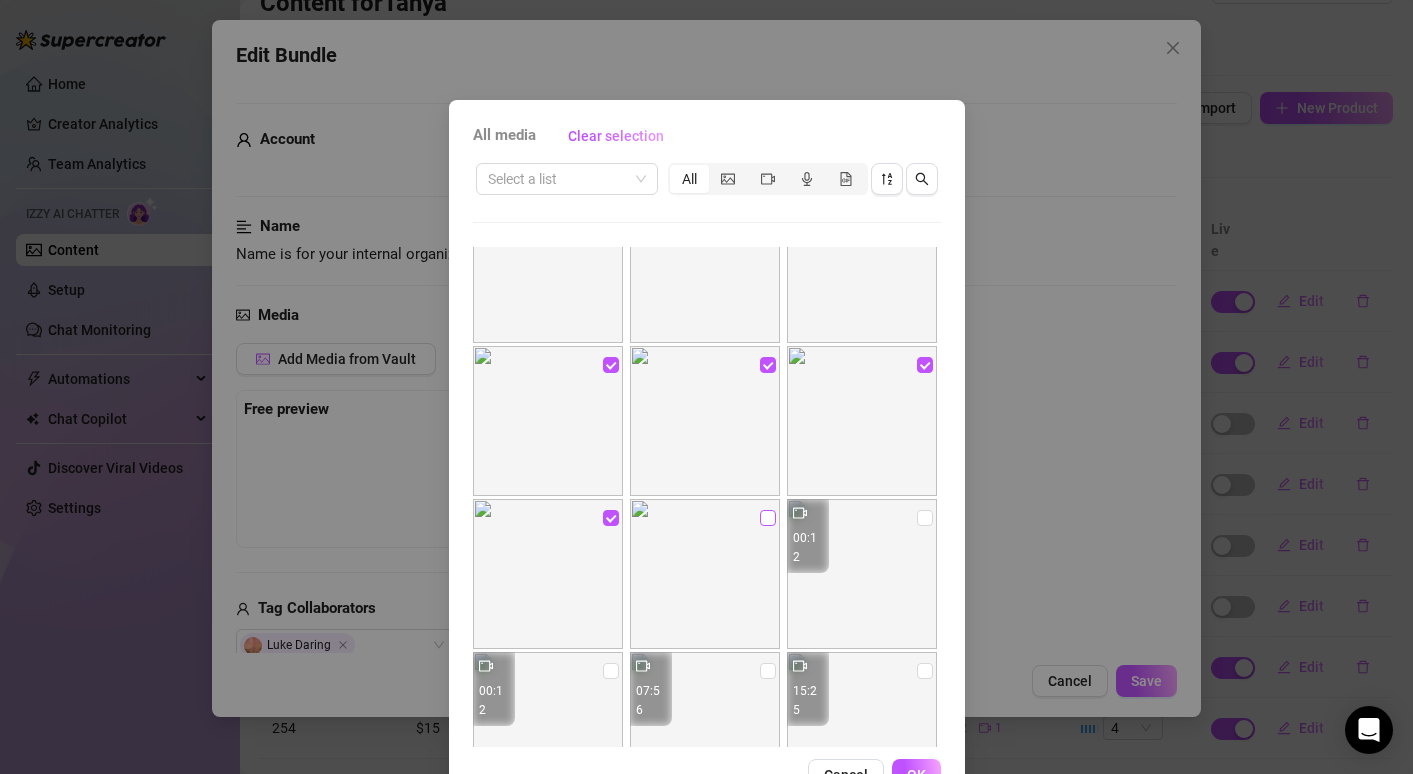 click at bounding box center (768, 518) 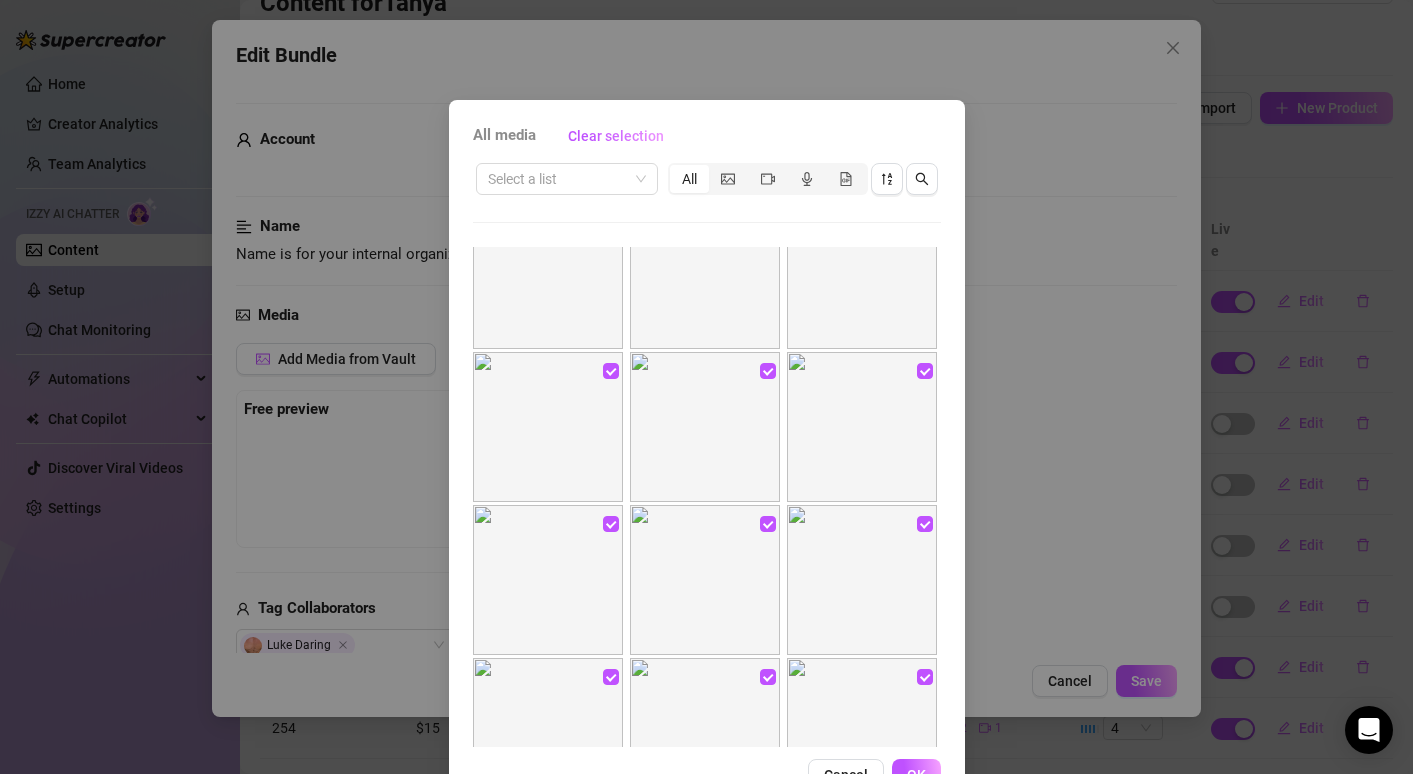 scroll, scrollTop: 0, scrollLeft: 0, axis: both 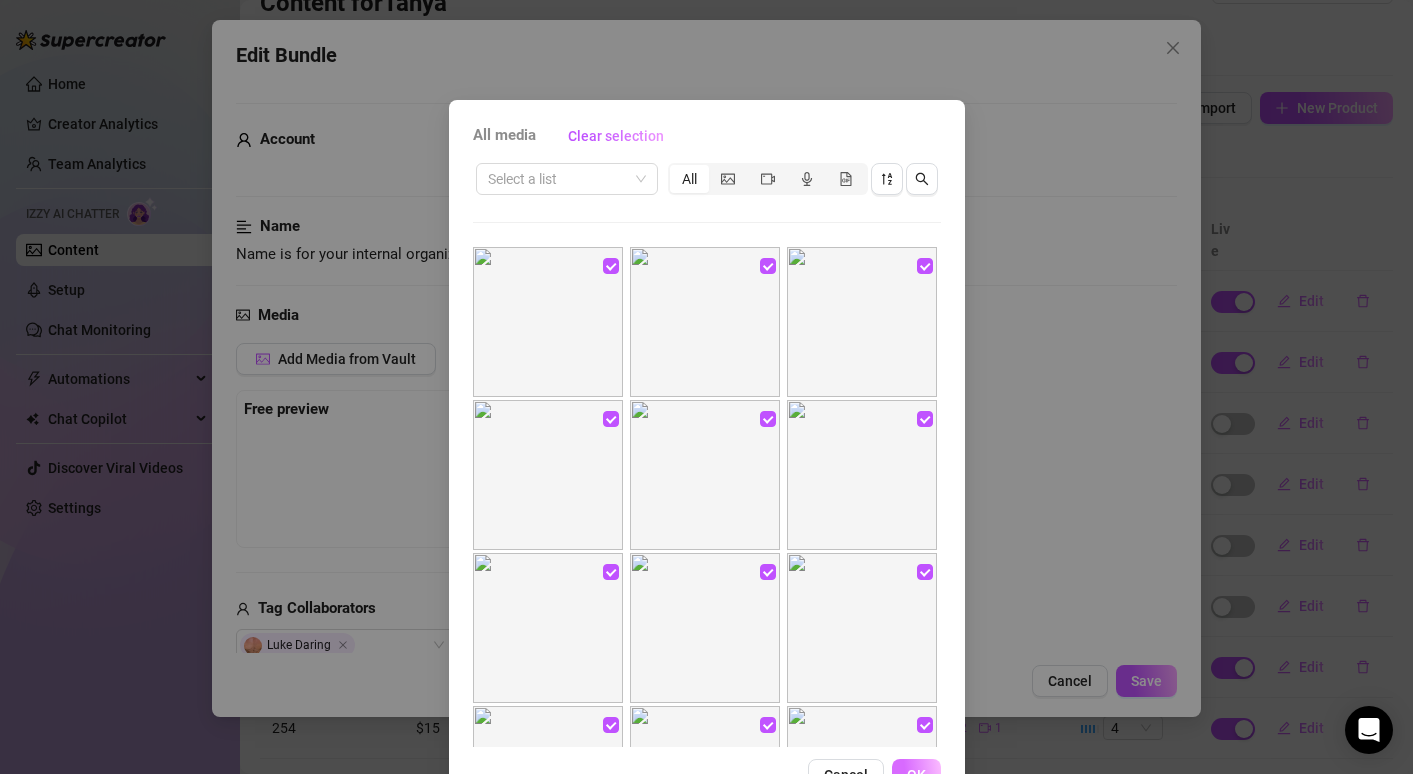 click on "OK" at bounding box center (916, 775) 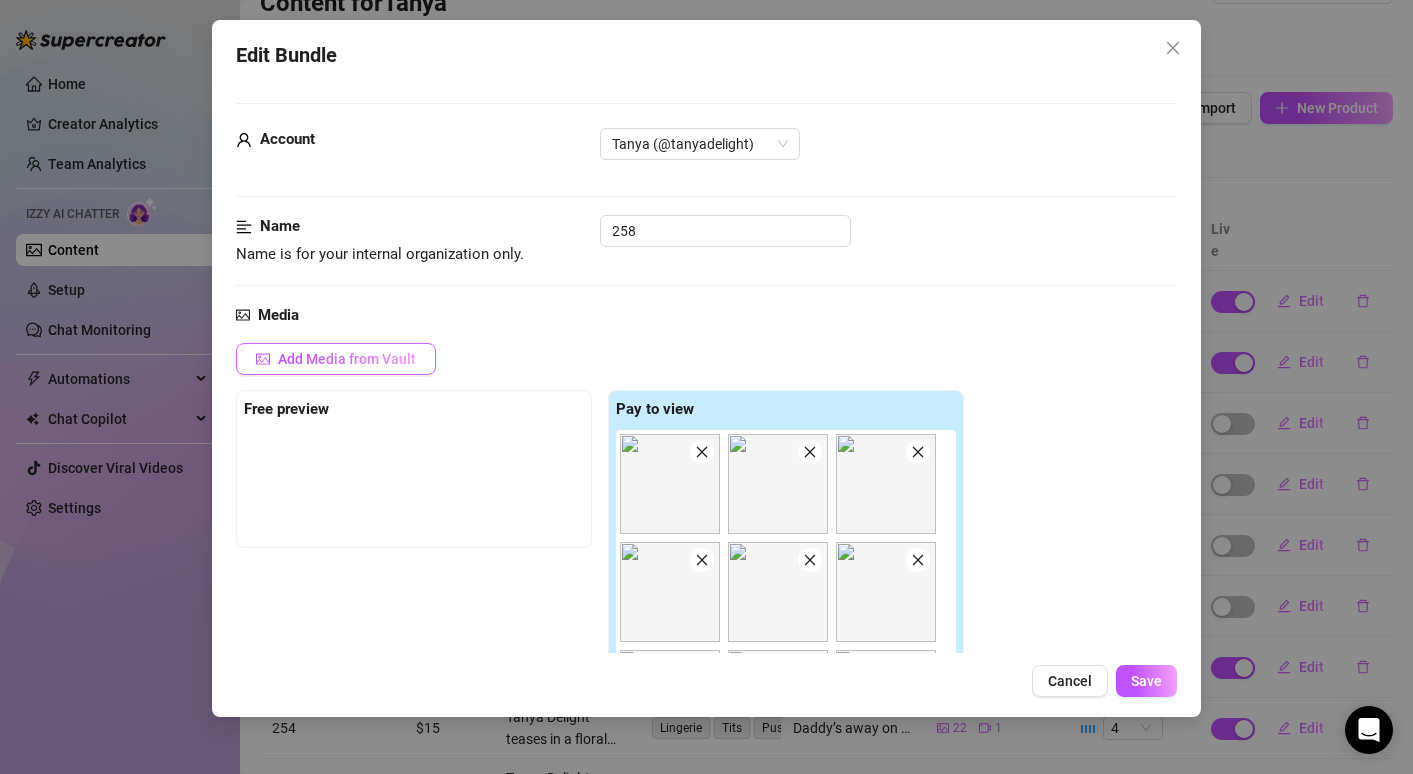 click on "Add Media from Vault" at bounding box center [347, 359] 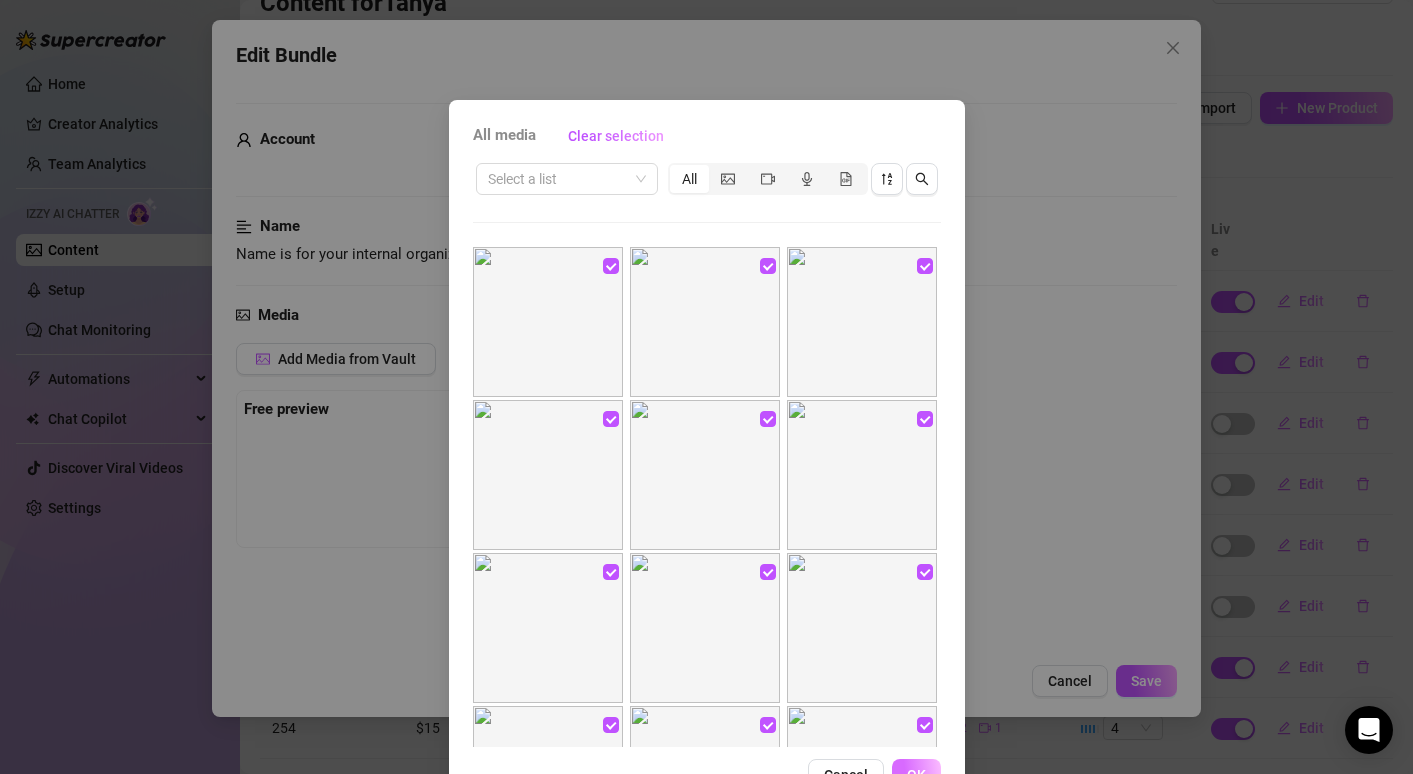 click on "OK" at bounding box center [916, 775] 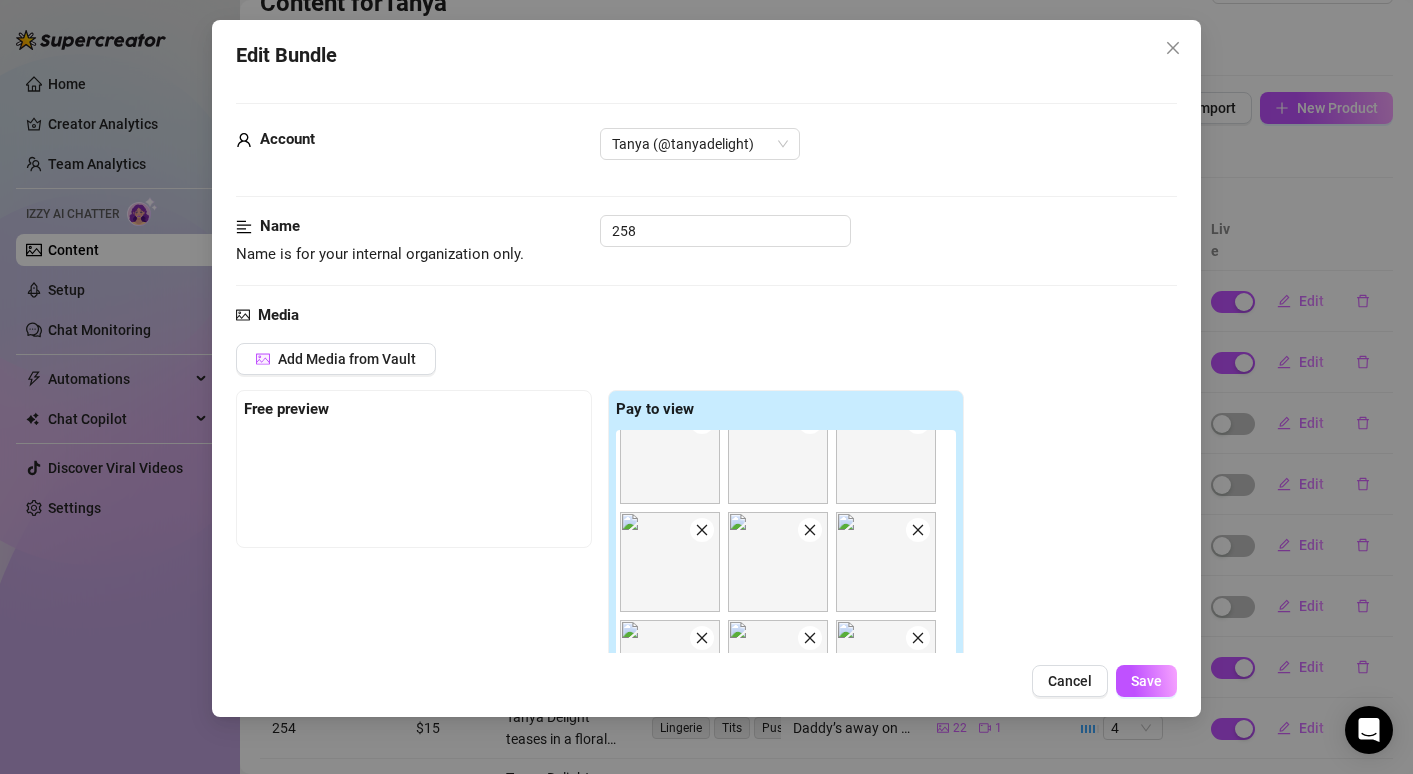 scroll, scrollTop: 622, scrollLeft: 0, axis: vertical 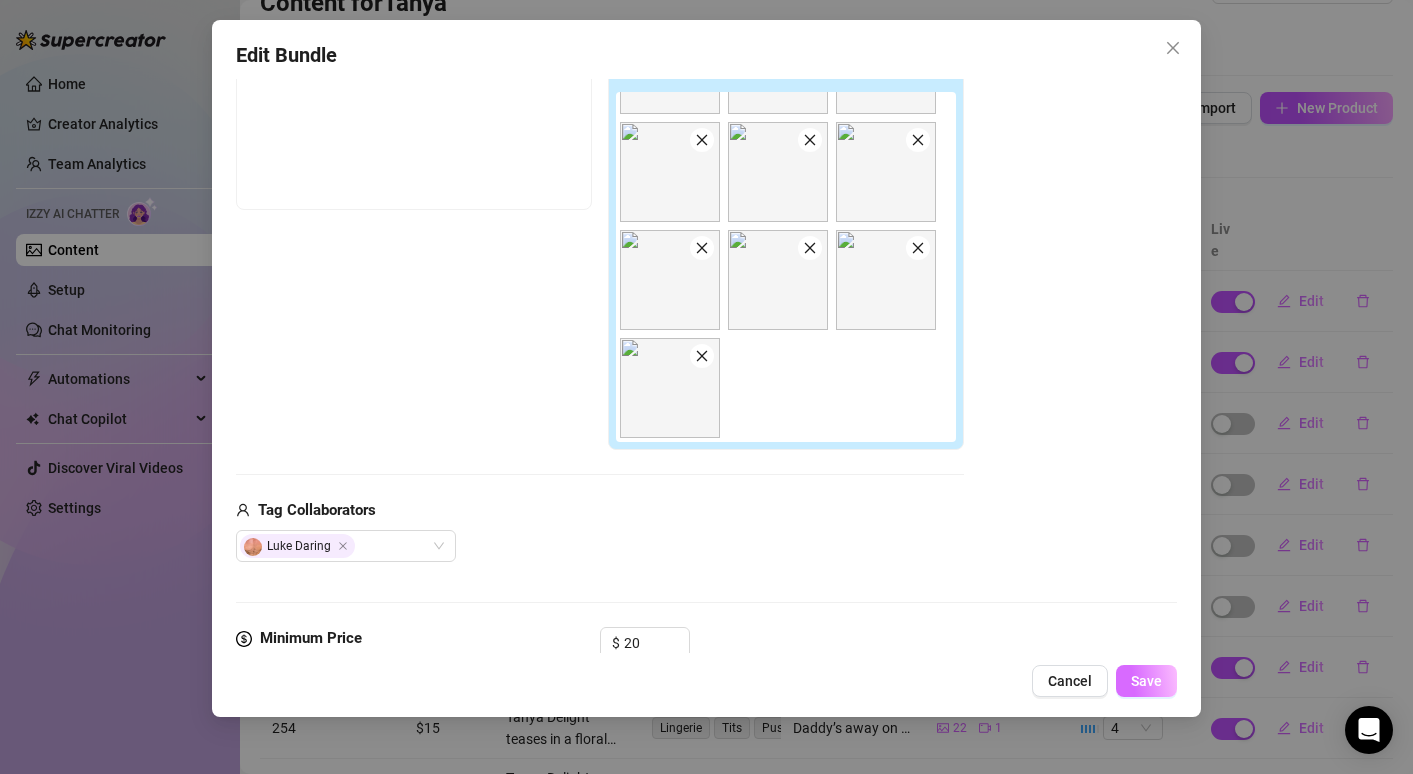 click on "Save" at bounding box center (1146, 681) 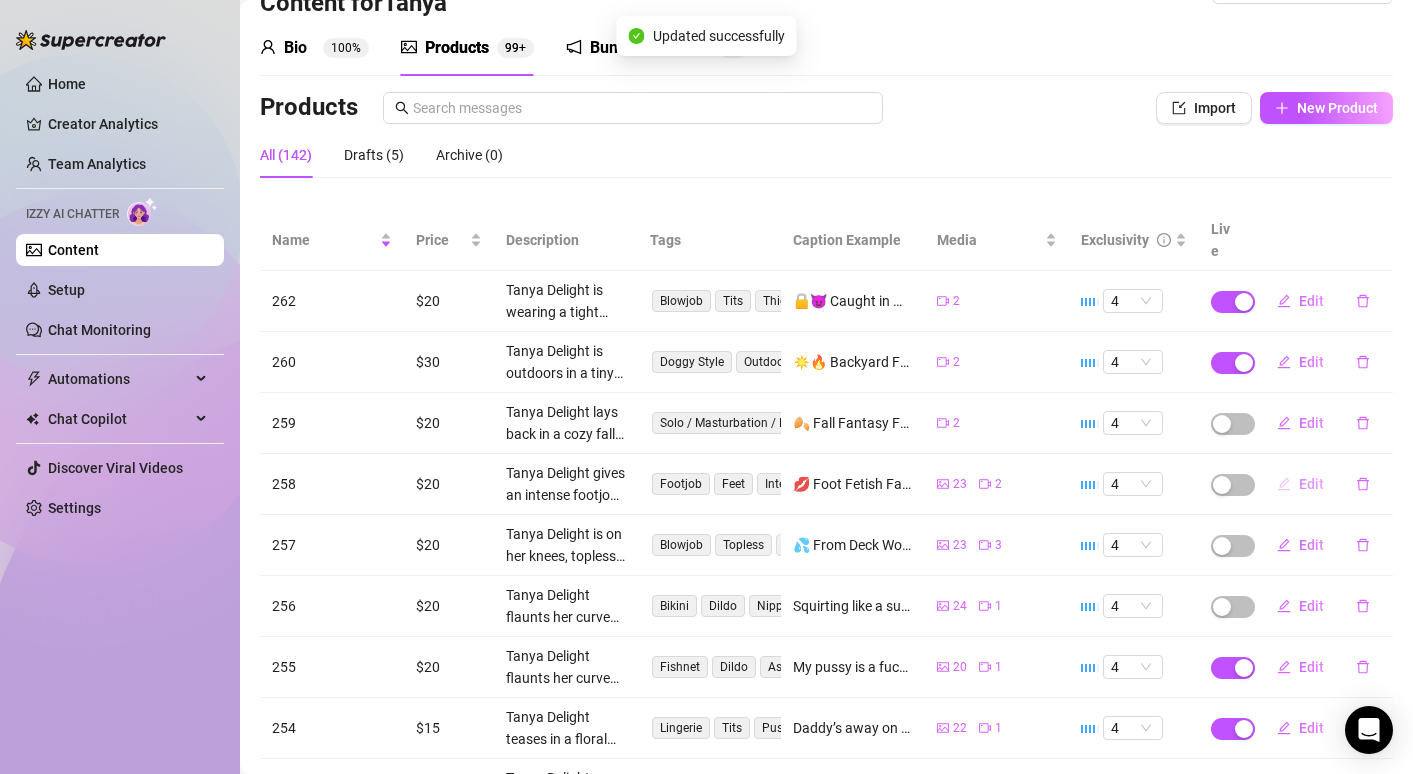 click on "Edit" at bounding box center [1300, 484] 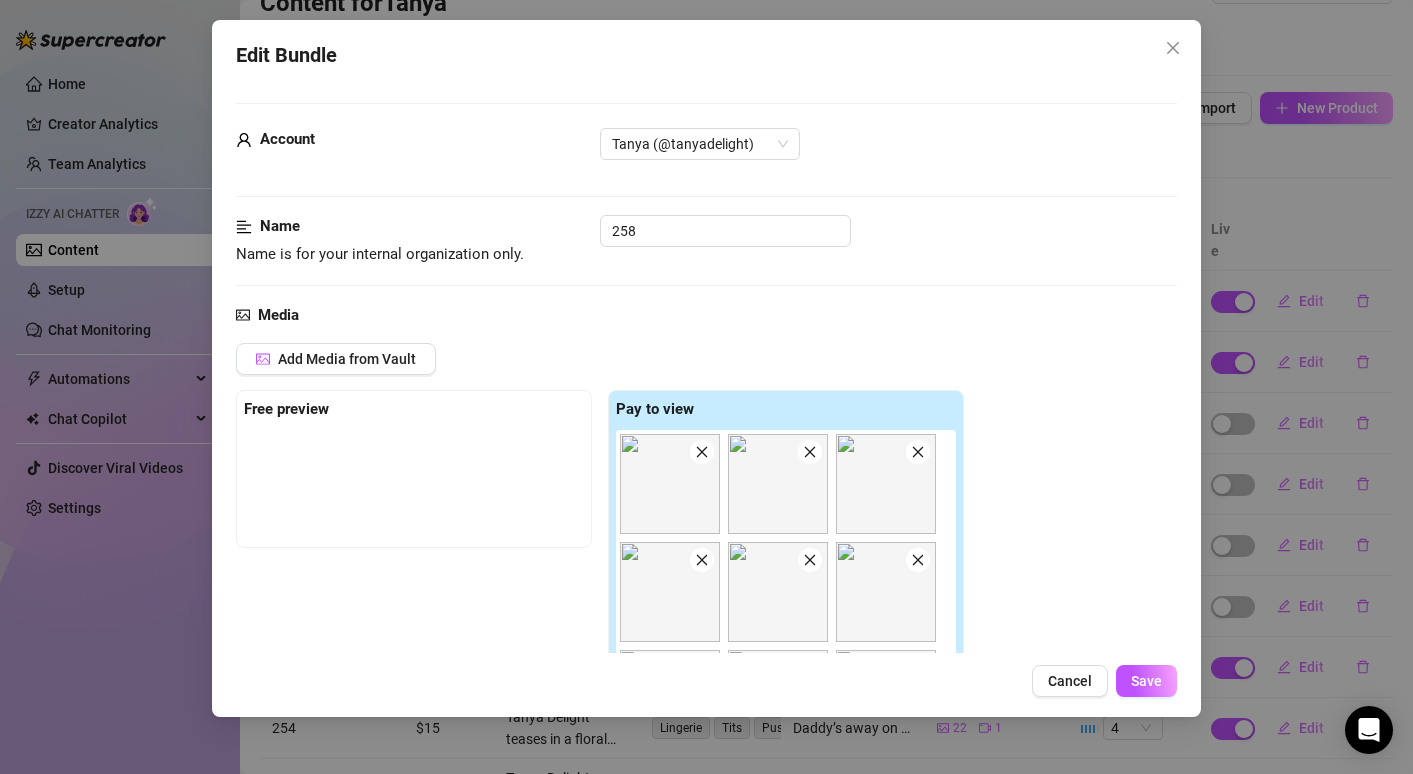 click on "Edit Bundle Account Tanya (@tanyadelight) Name Name is for your internal organization only. 258 Media Add Media from Vault Free preview Pay to view Tag Collaborators Luke Daring   Minimum Price Set the minimum price for the bundle. $ 20 Izzy AI Assistant Describe with AI Description Write a detailed description of the content in a few sentences. Avoid vague or implied descriptions - the more detail, the better.  No need to include metadata like duration or photo count. Tanya Delight gives an intense footjob, using her soft soles and toes to pleasure a muscular partner's hard cock. Her feet are the star, with close-ups showing every sensual movement and the application of lube for a slippery, erotic experience. The setting is intimate, with Tanya's legs and feet in focus, while her partner's thick cock is the center of attention. Tags Simple keywords that describe and summarize the content, like specific fetishes, positions, categories. Footjob Feet Interracial Lube Cock   Visible Body Parts Feet Legs   4" at bounding box center [706, 387] 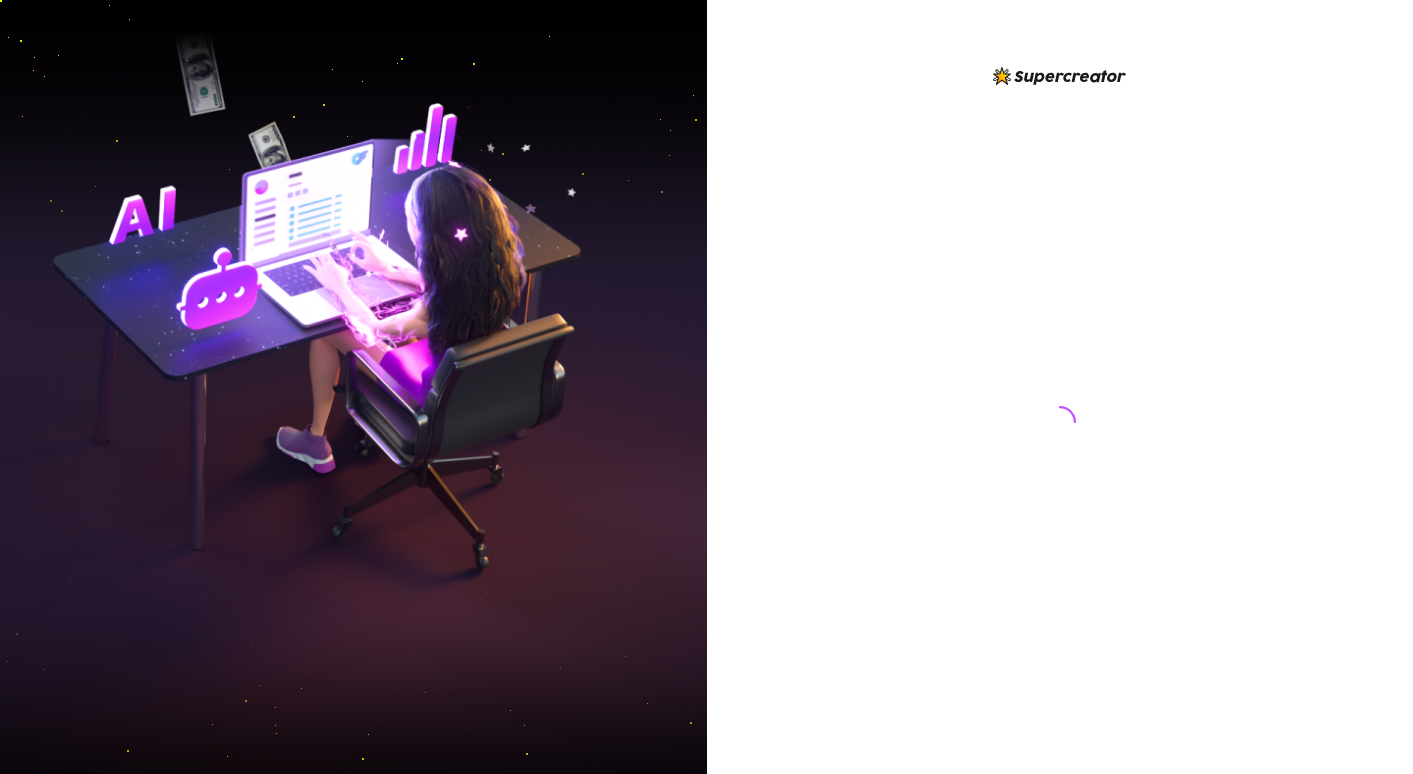scroll, scrollTop: 0, scrollLeft: 0, axis: both 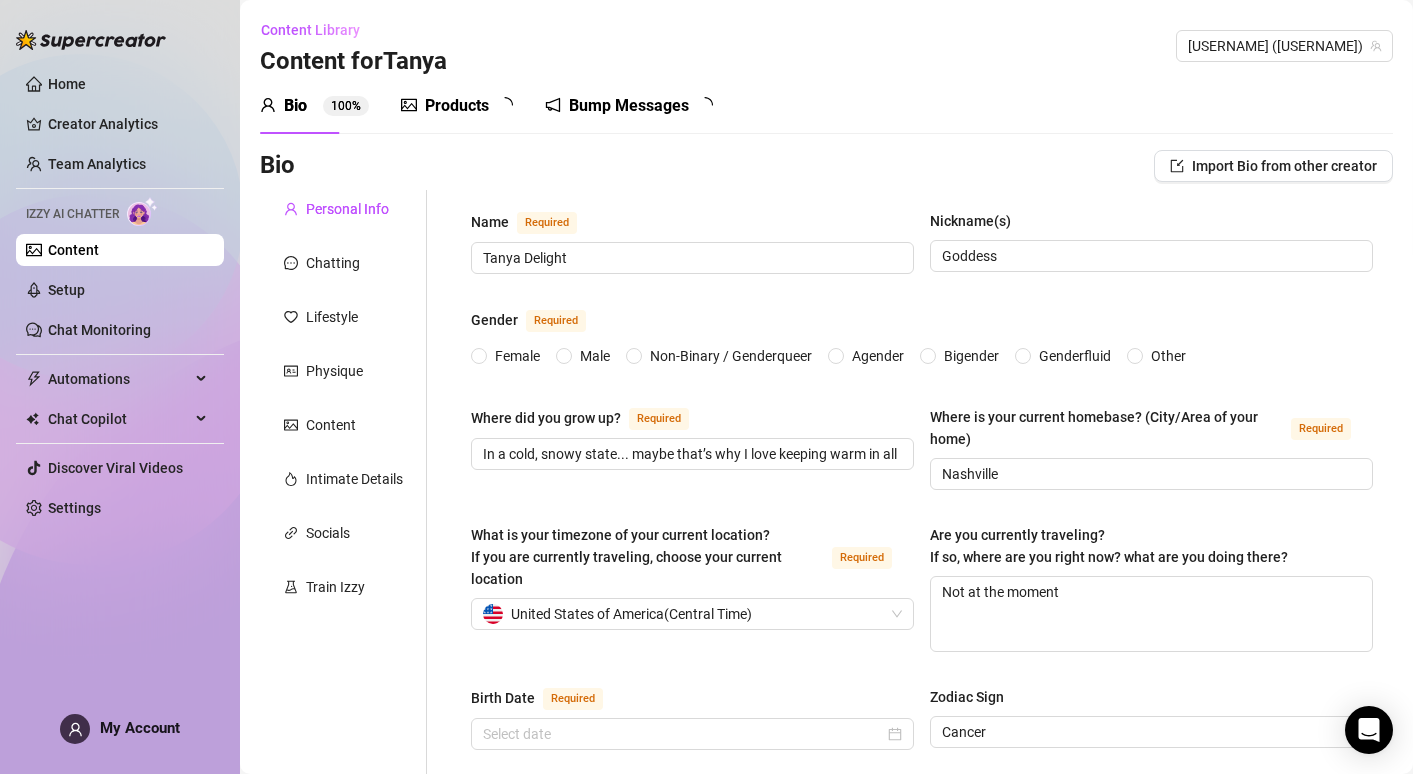 type 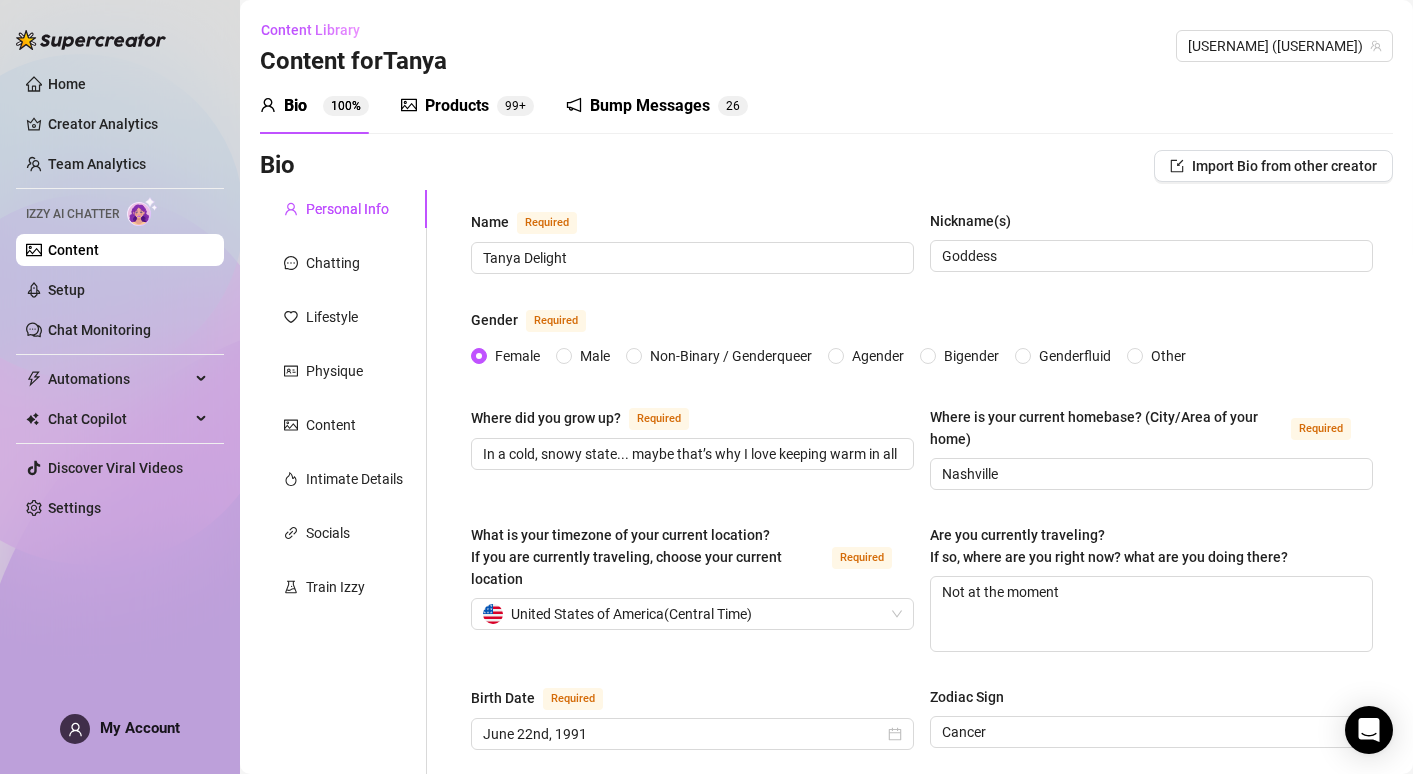 click on "Products" at bounding box center [457, 106] 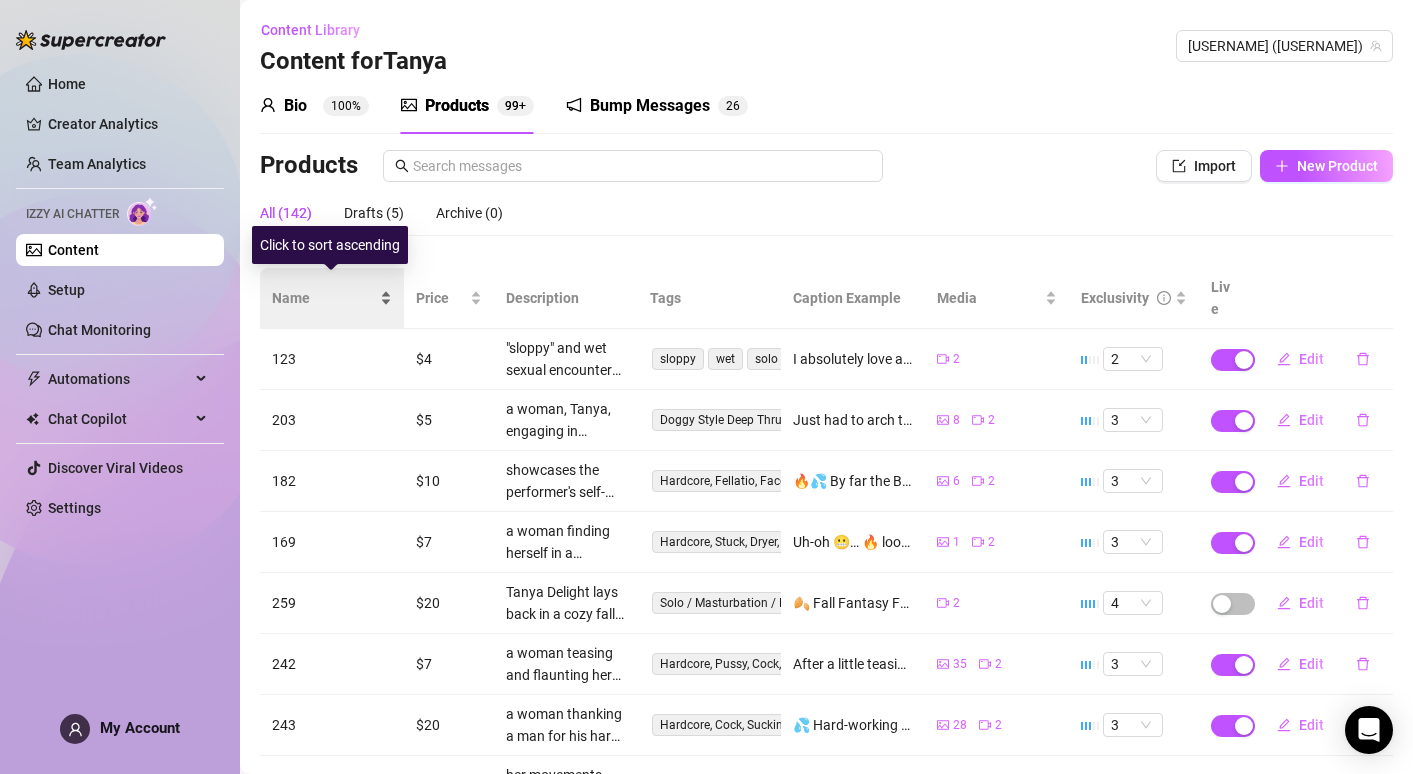 click on "Name" at bounding box center [324, 298] 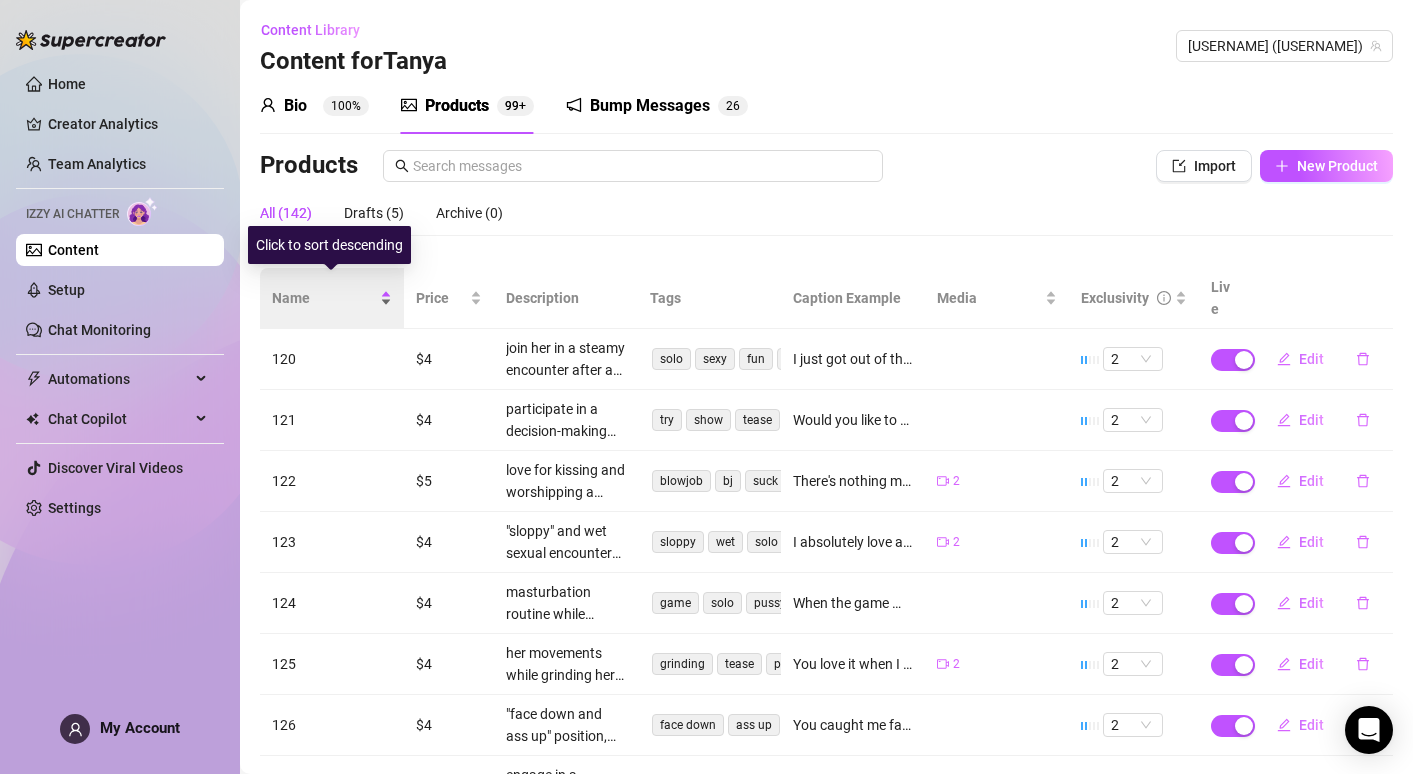 click on "Name" at bounding box center [324, 298] 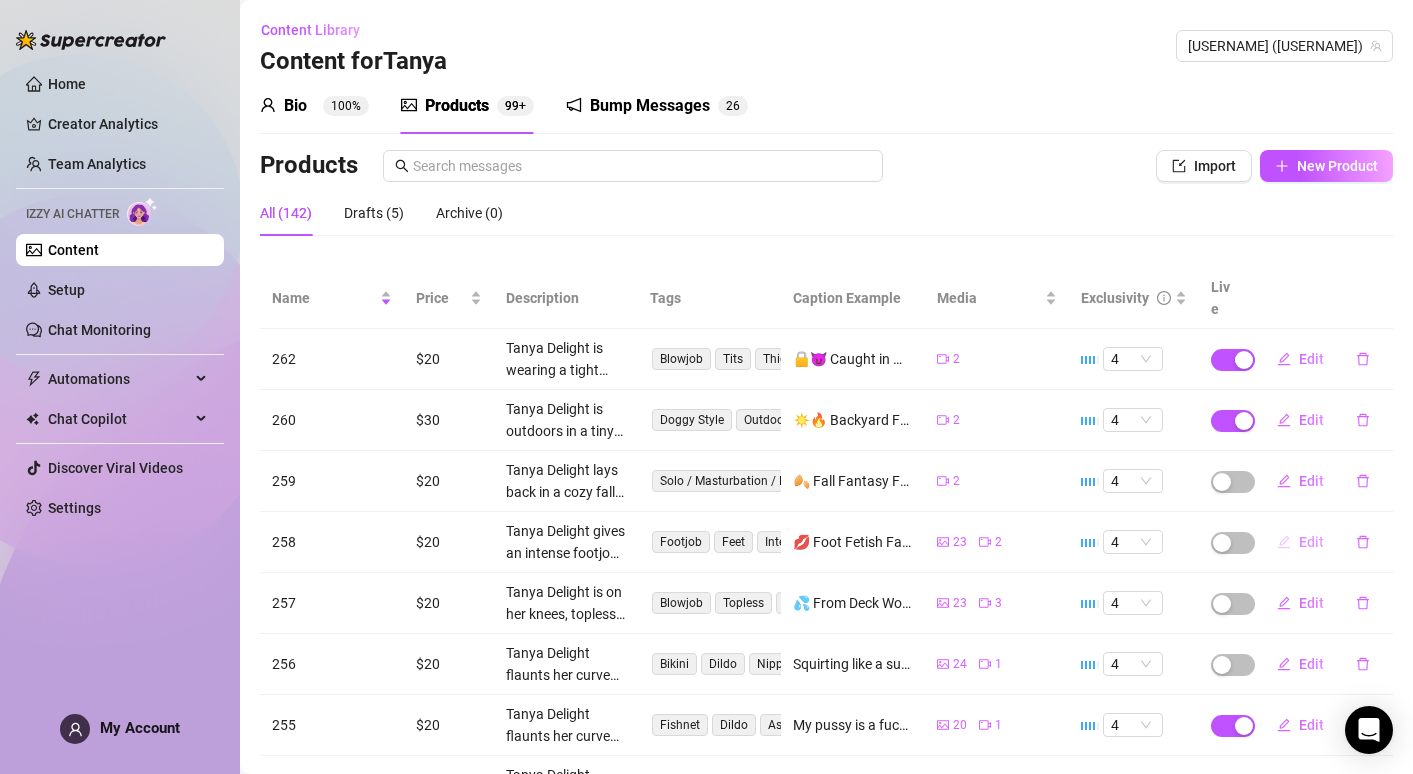 click on "Edit" at bounding box center (1311, 542) 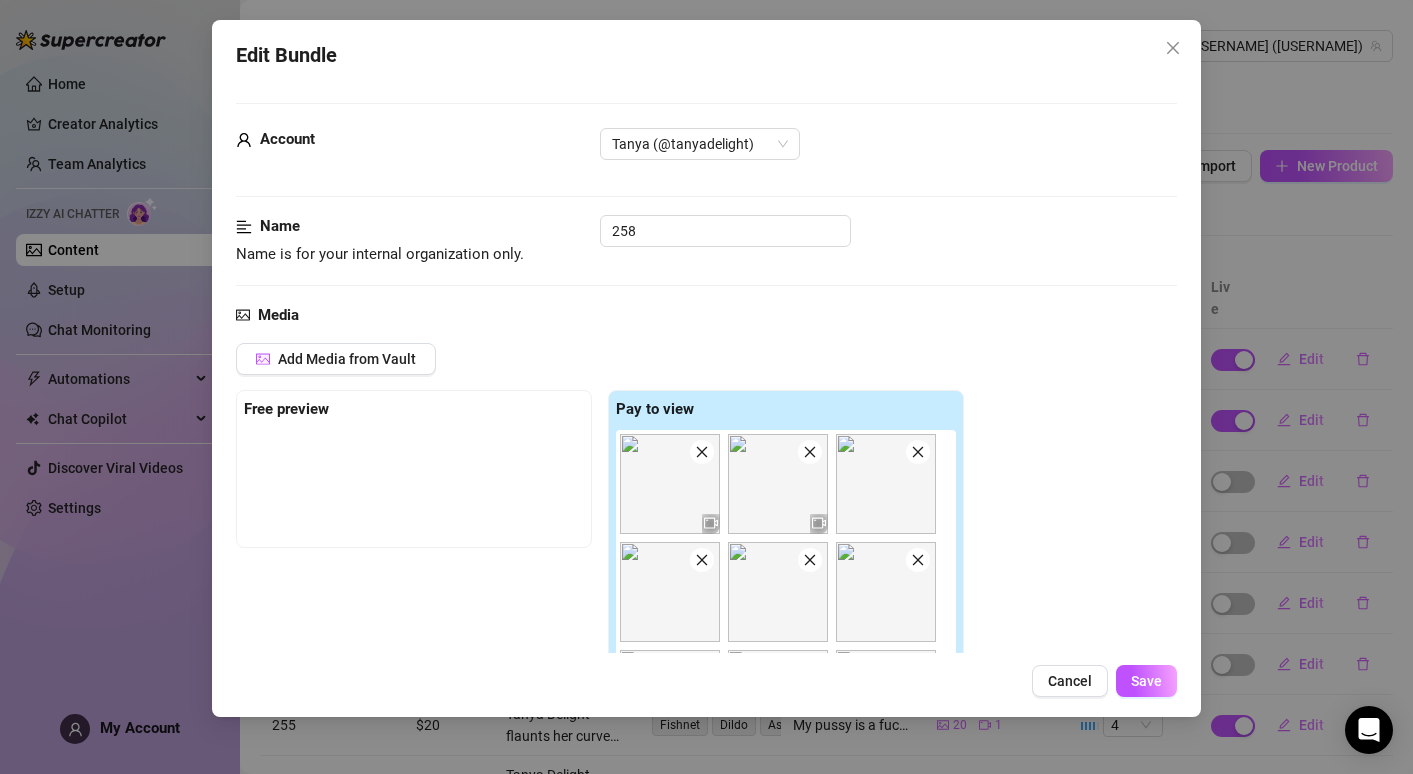click on "Add Media from Vault" at bounding box center [600, 366] 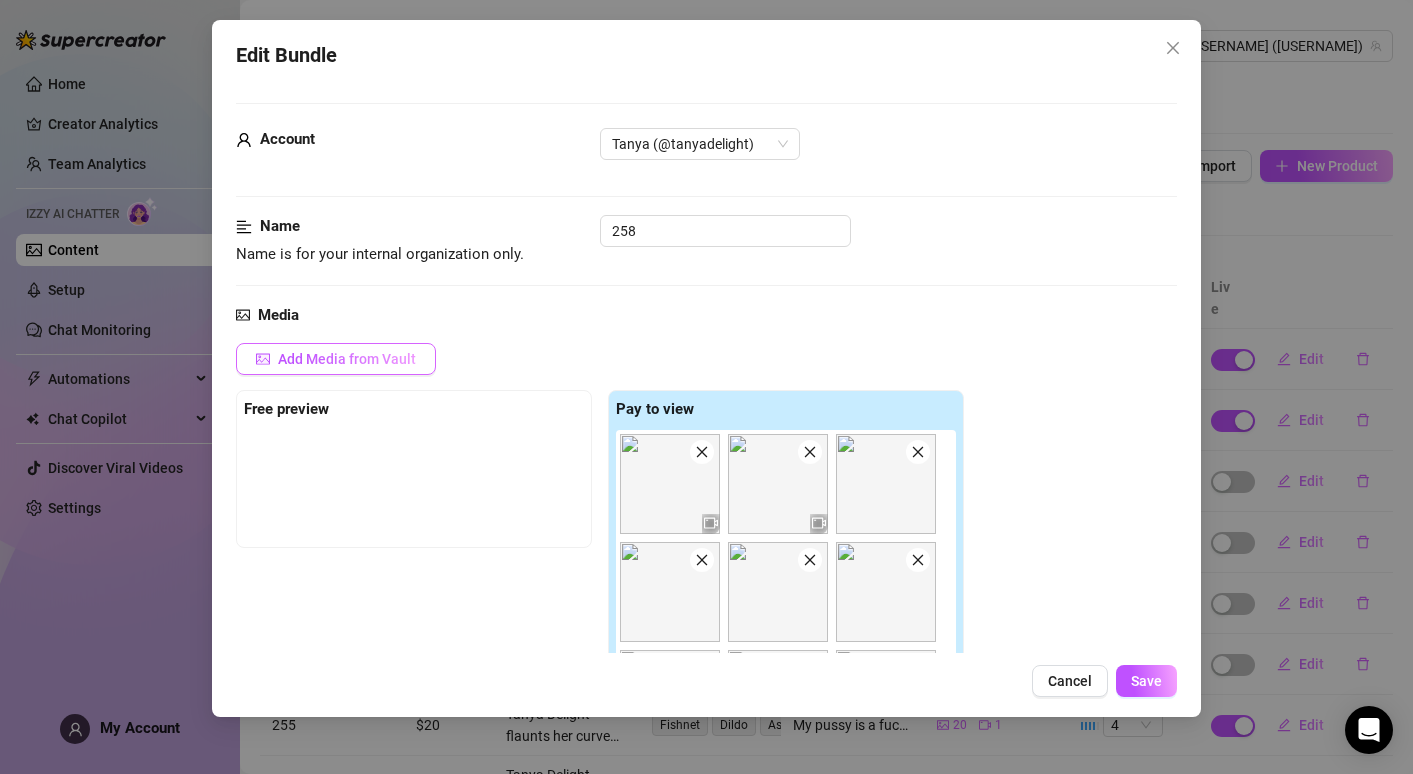 click on "Add Media from Vault" at bounding box center (336, 359) 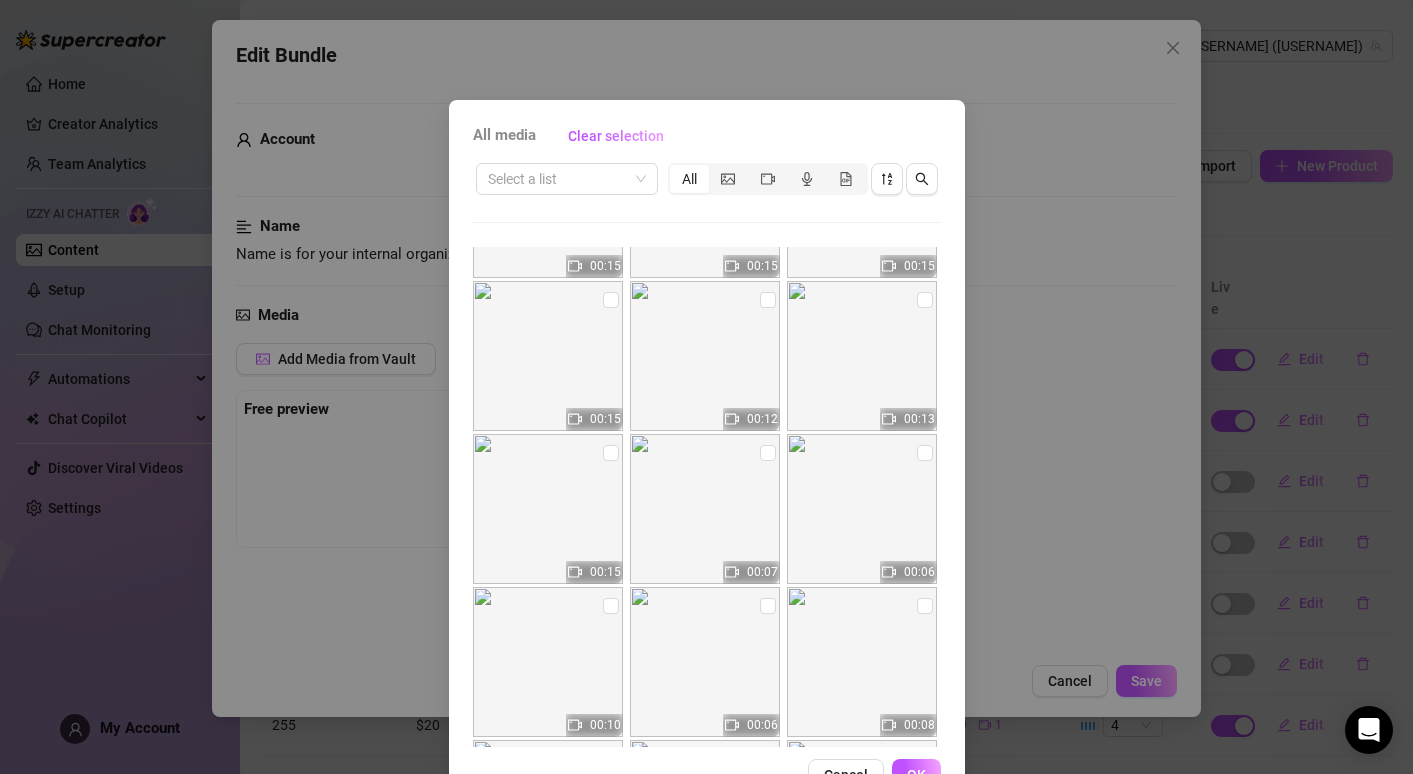 scroll, scrollTop: 1901, scrollLeft: 0, axis: vertical 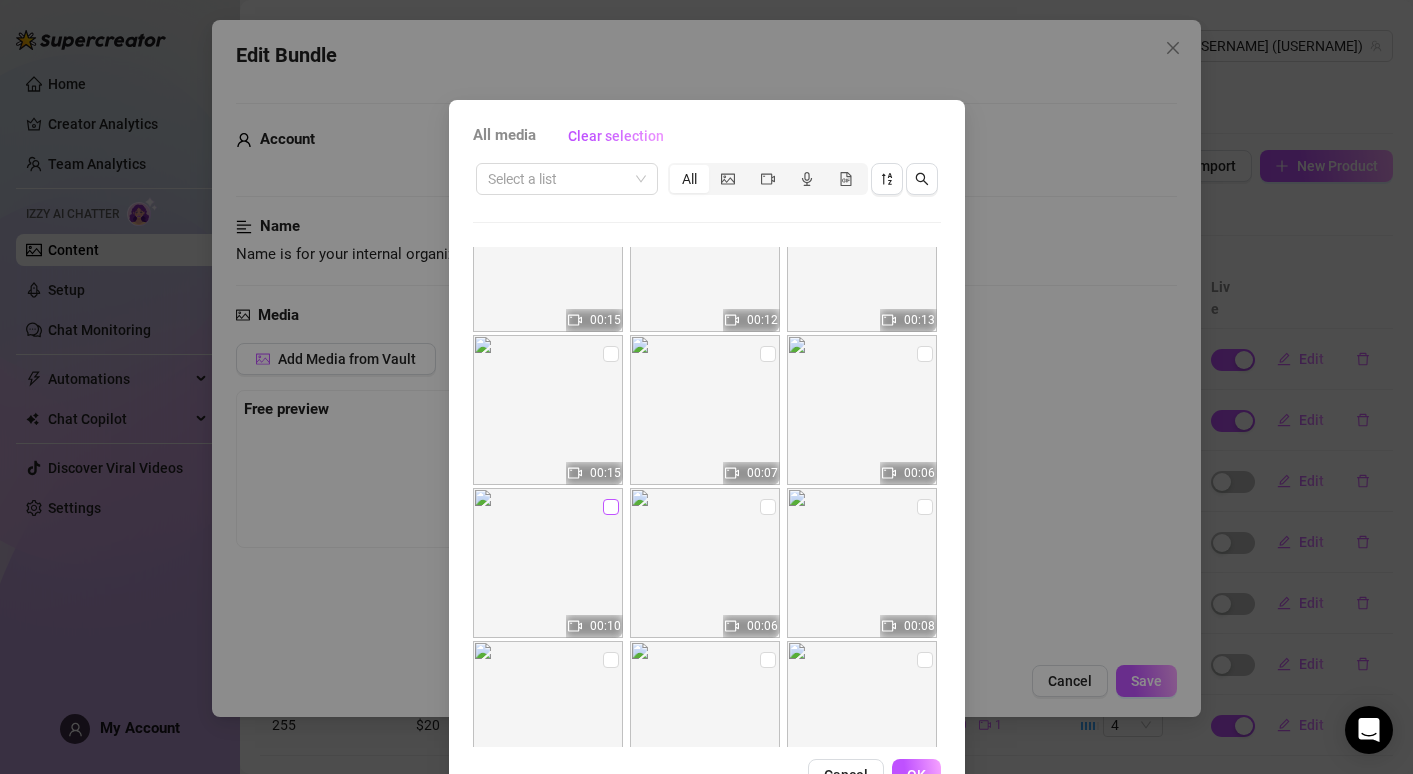 click at bounding box center [611, 507] 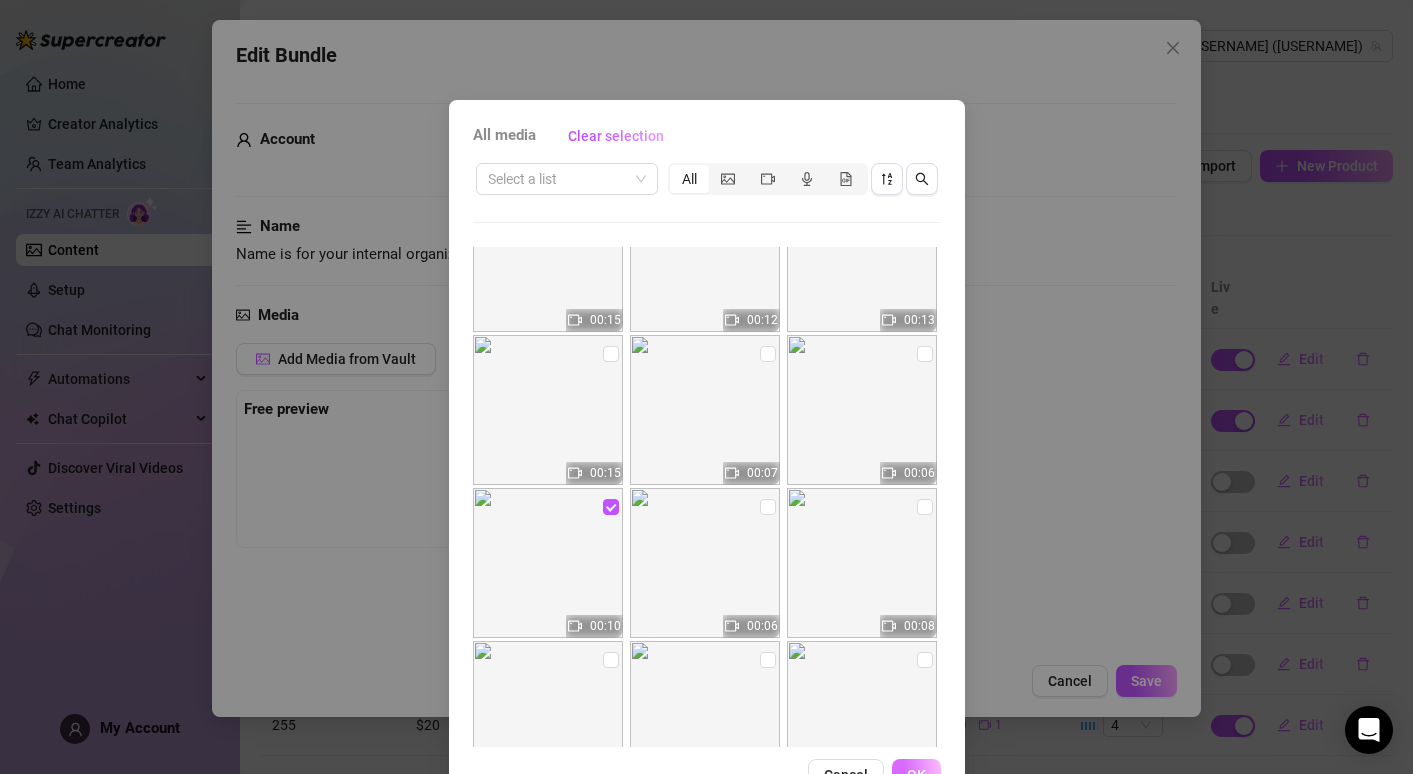 click on "OK" at bounding box center (916, 775) 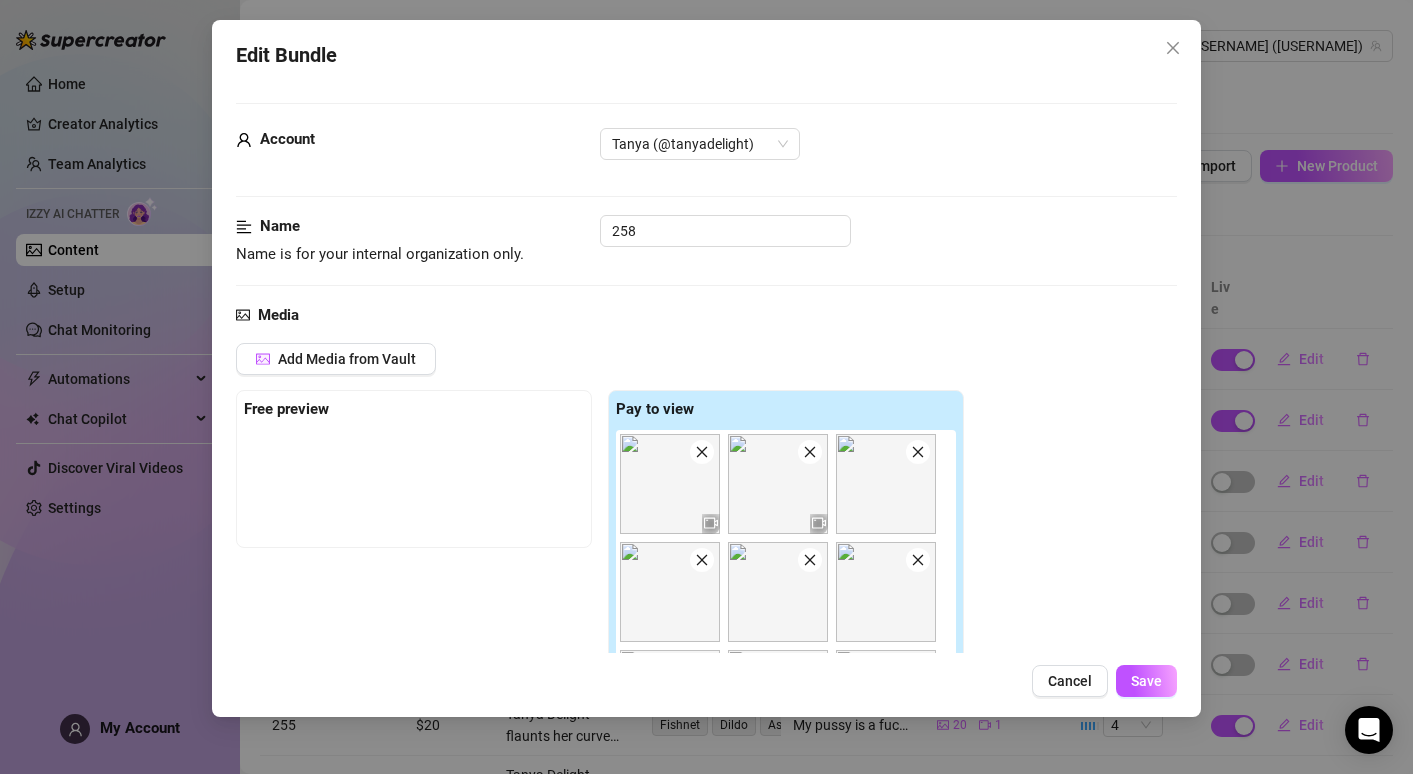 scroll, scrollTop: 329, scrollLeft: 0, axis: vertical 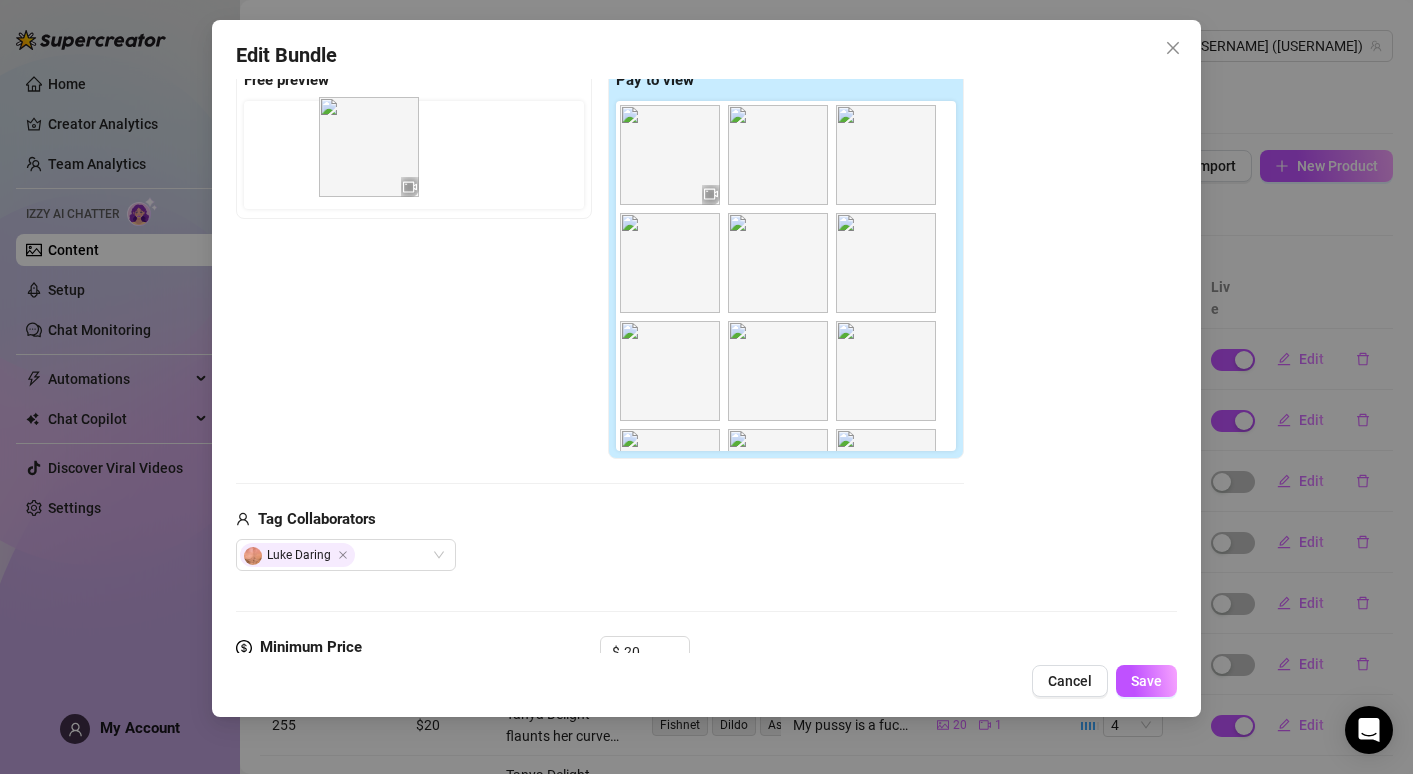 drag, startPoint x: 790, startPoint y: 167, endPoint x: 374, endPoint y: 161, distance: 416.04327 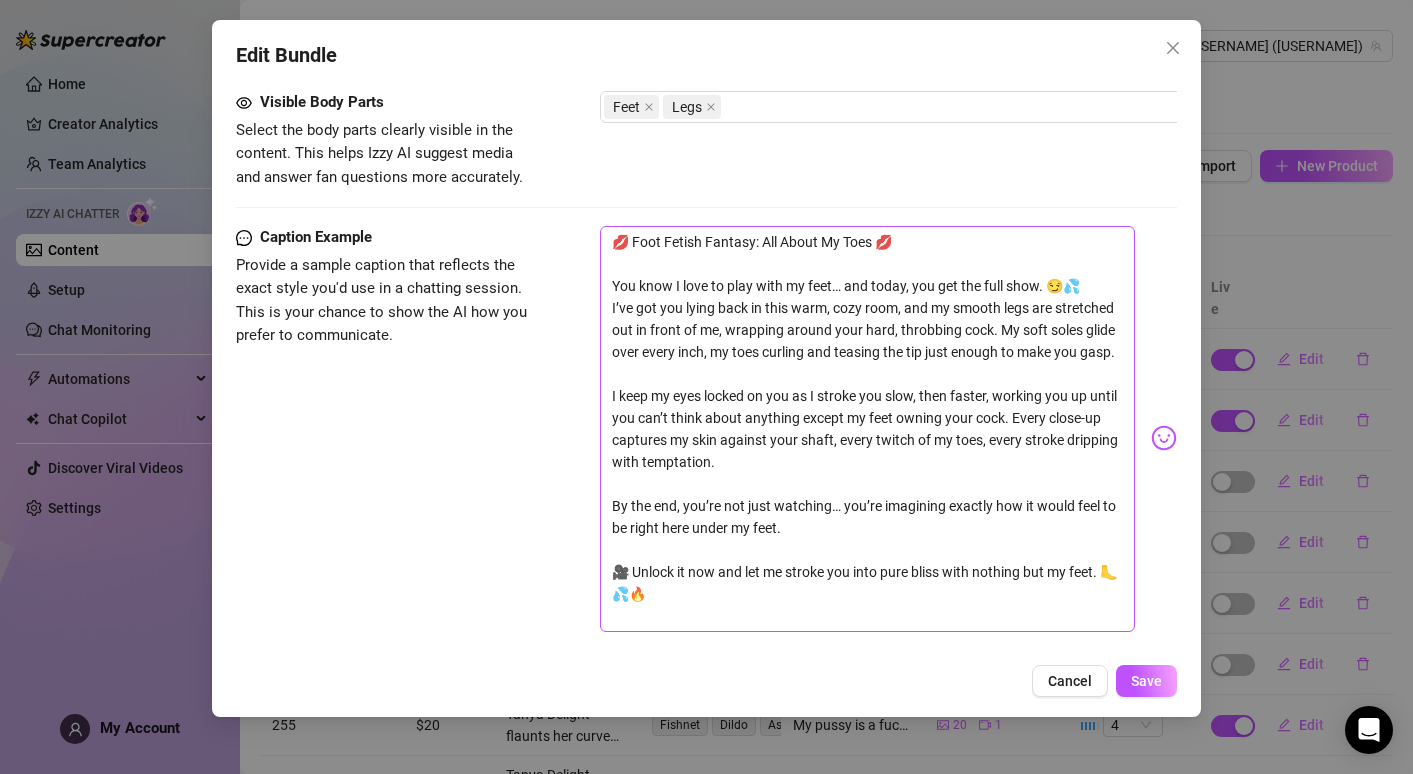 scroll, scrollTop: 1663, scrollLeft: 0, axis: vertical 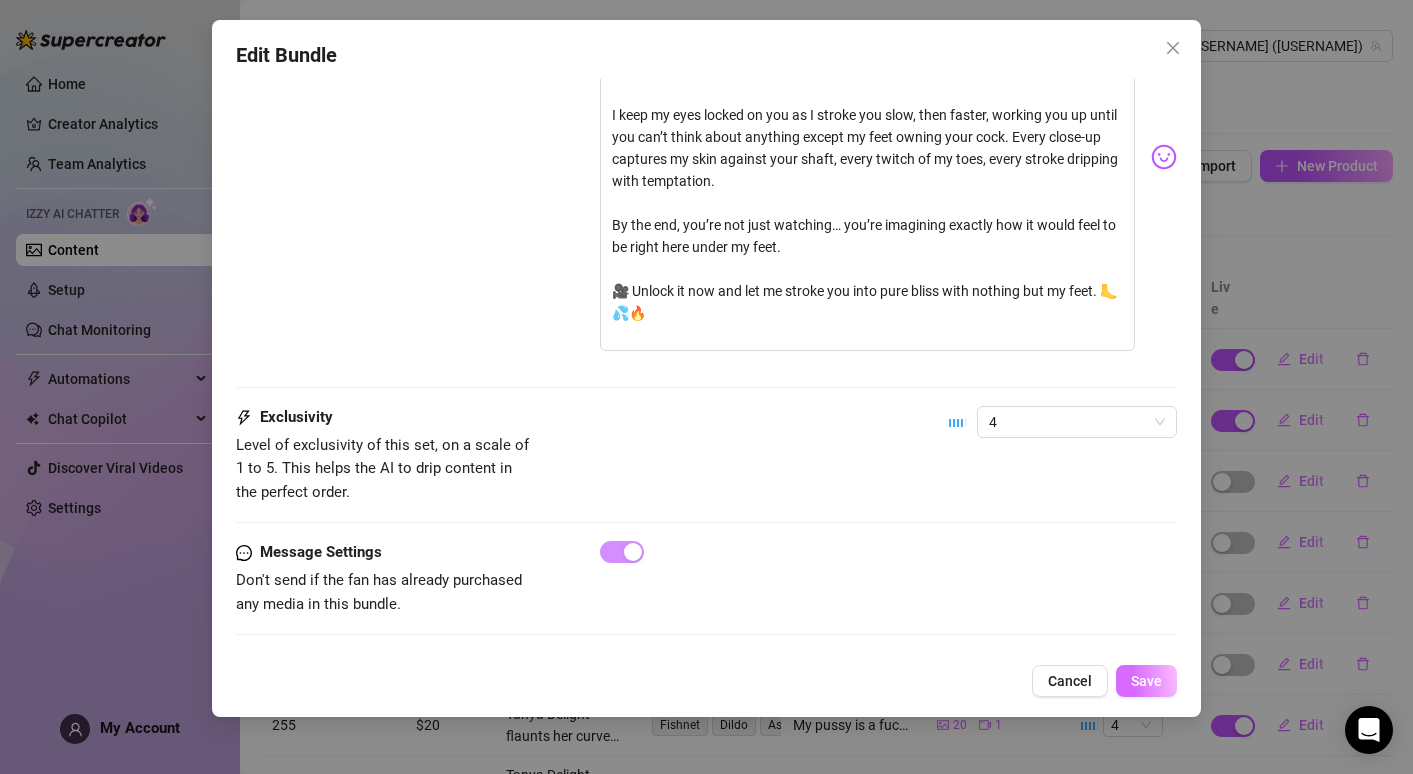 click on "Save" at bounding box center [1146, 681] 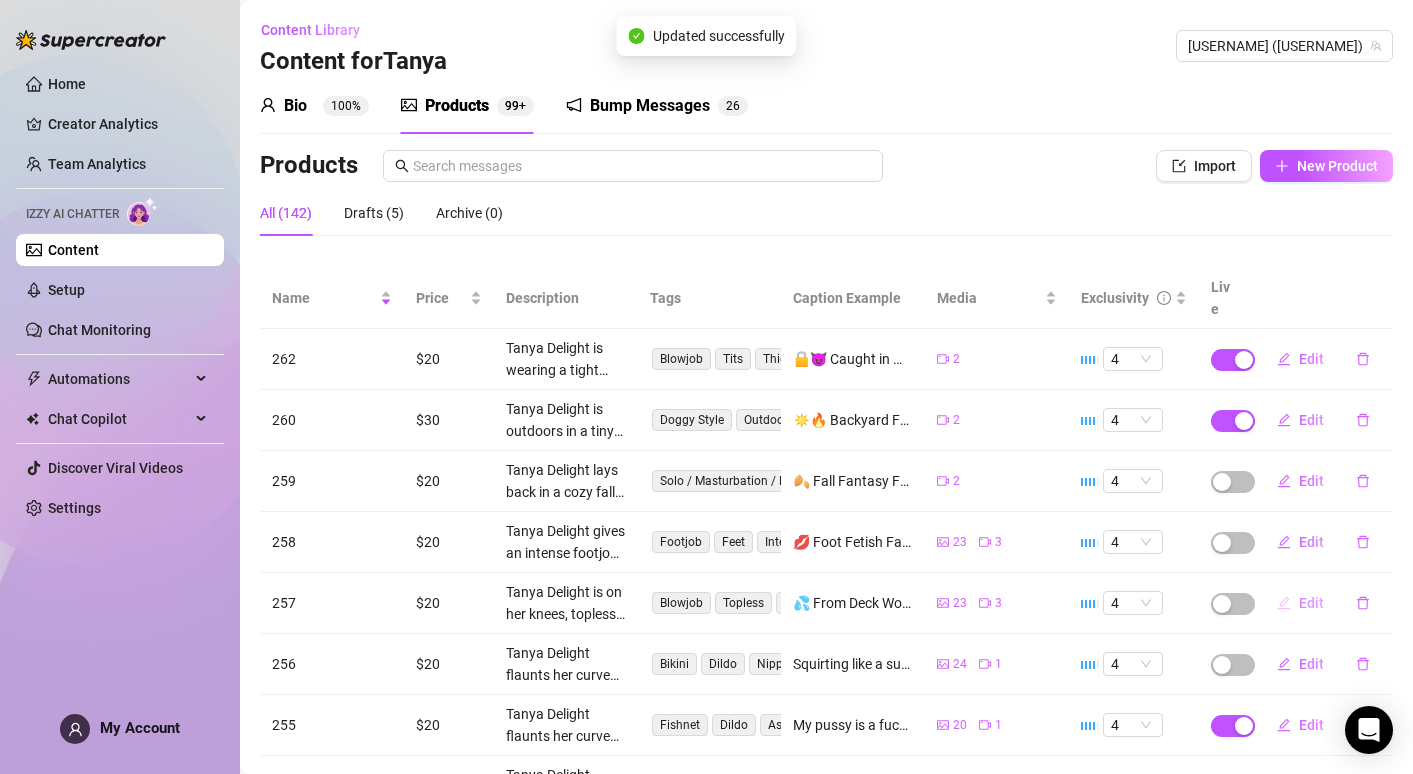 click on "Edit" at bounding box center (1311, 603) 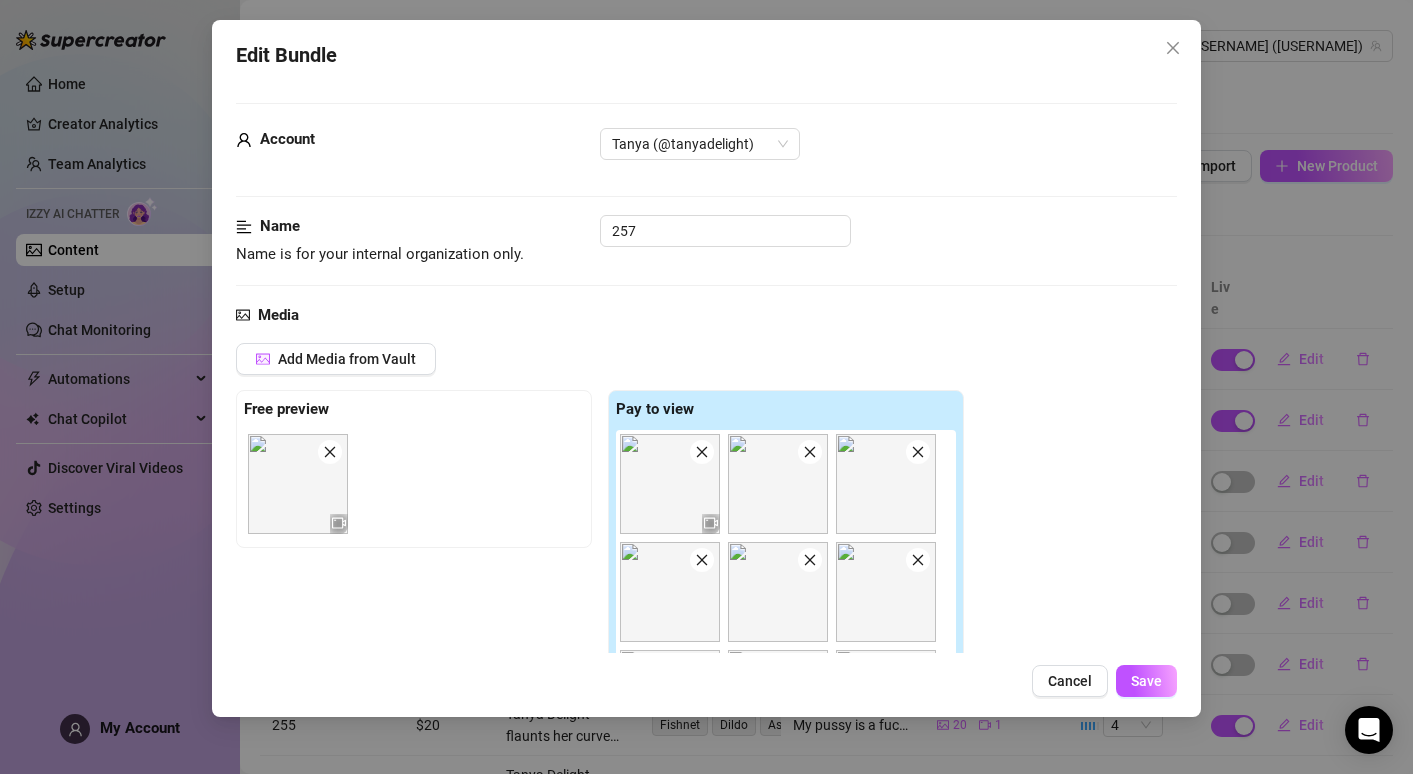 scroll, scrollTop: 4, scrollLeft: 0, axis: vertical 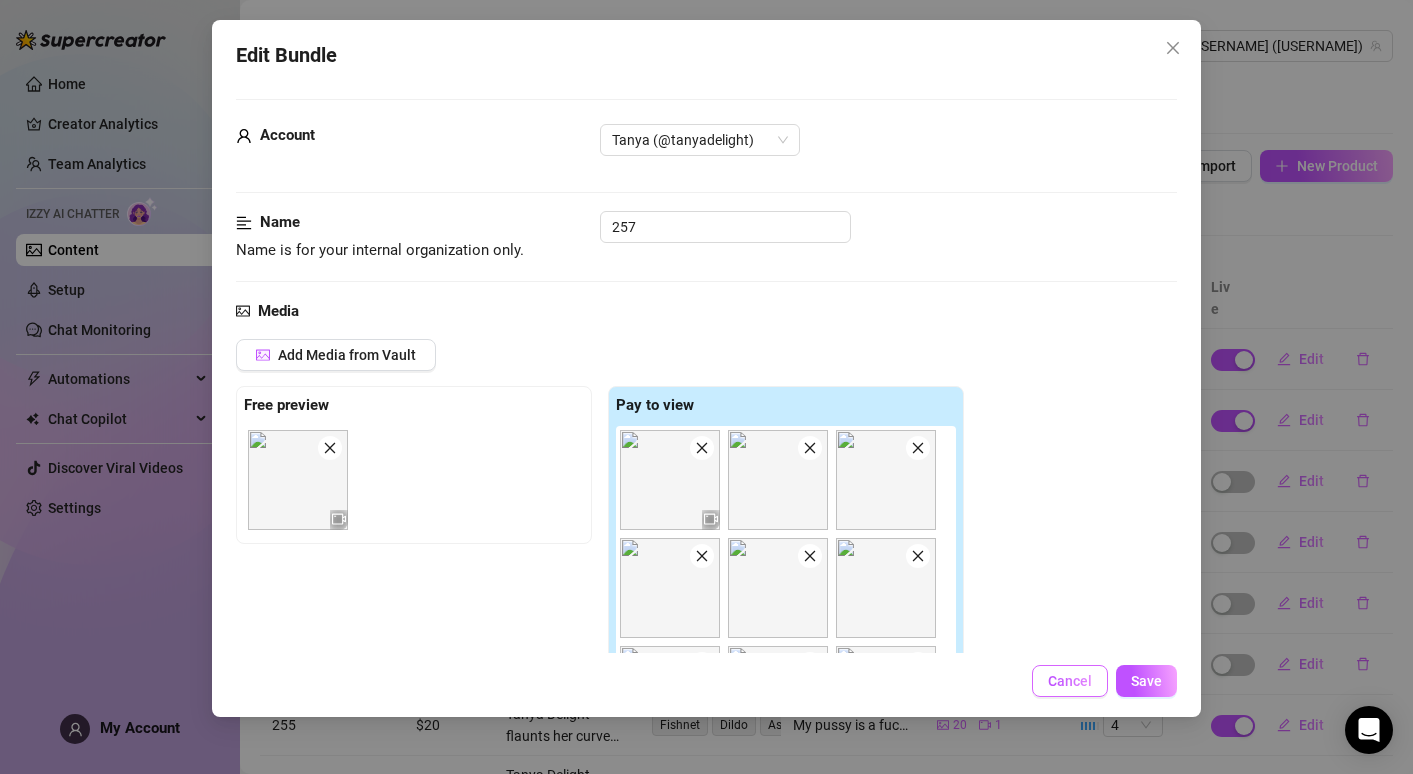 click on "Cancel" at bounding box center [1070, 681] 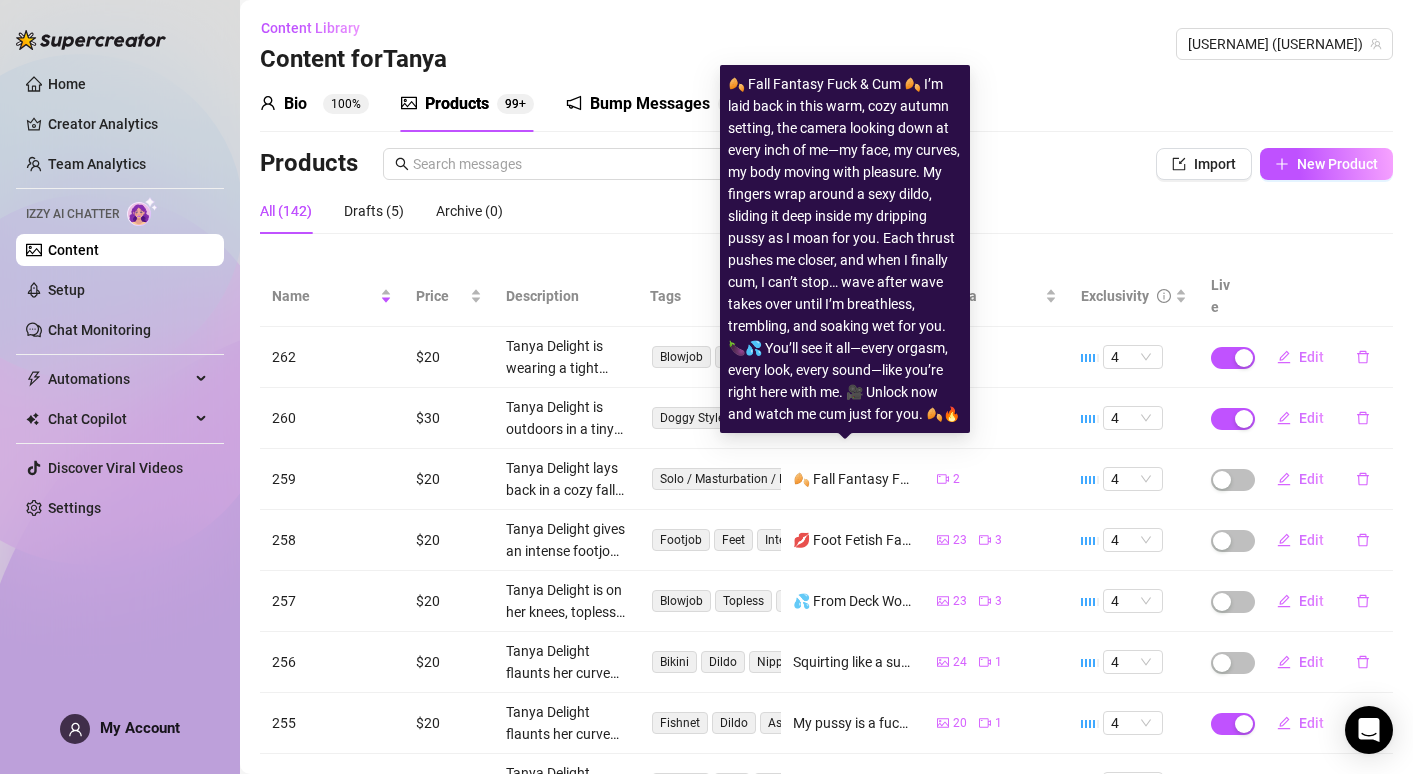 scroll, scrollTop: 4, scrollLeft: 0, axis: vertical 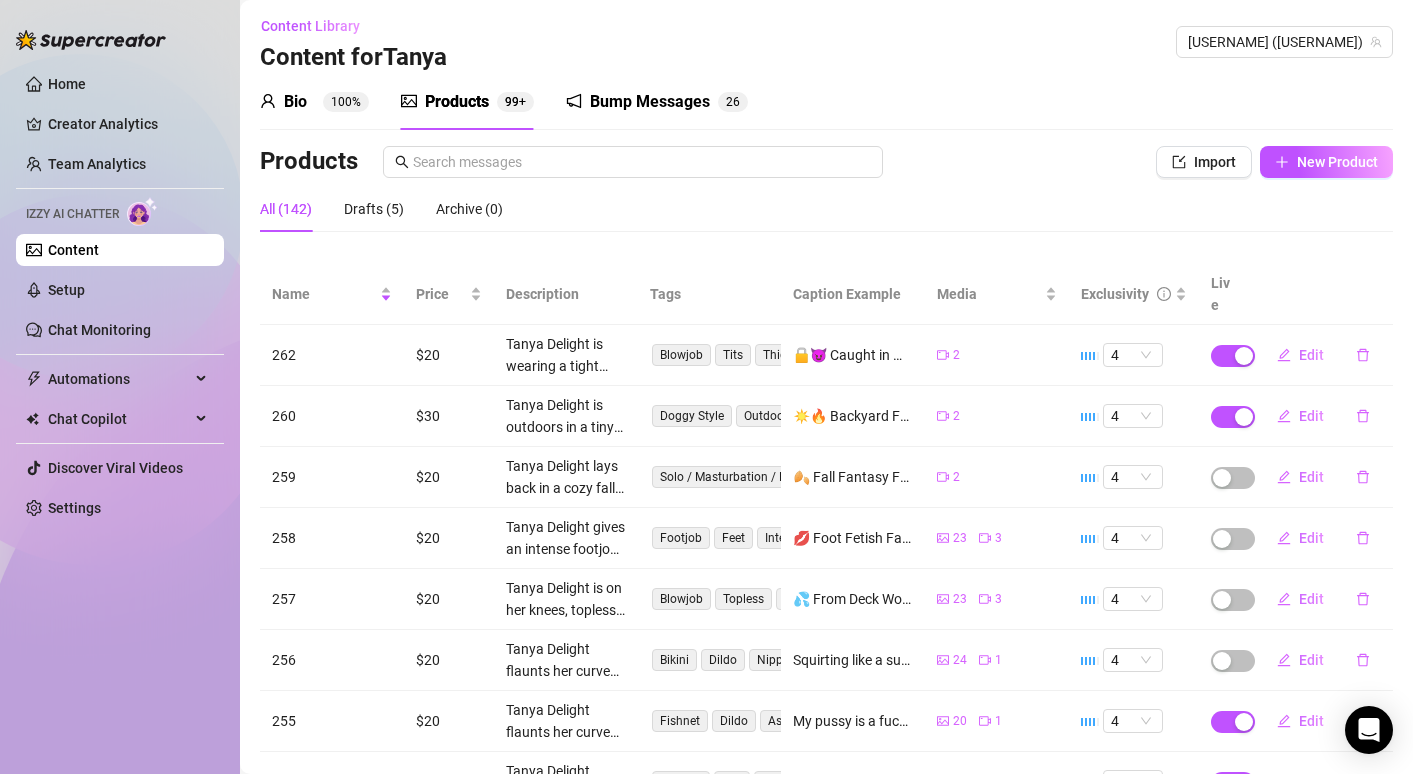 click on "Bump Messages" at bounding box center [650, 102] 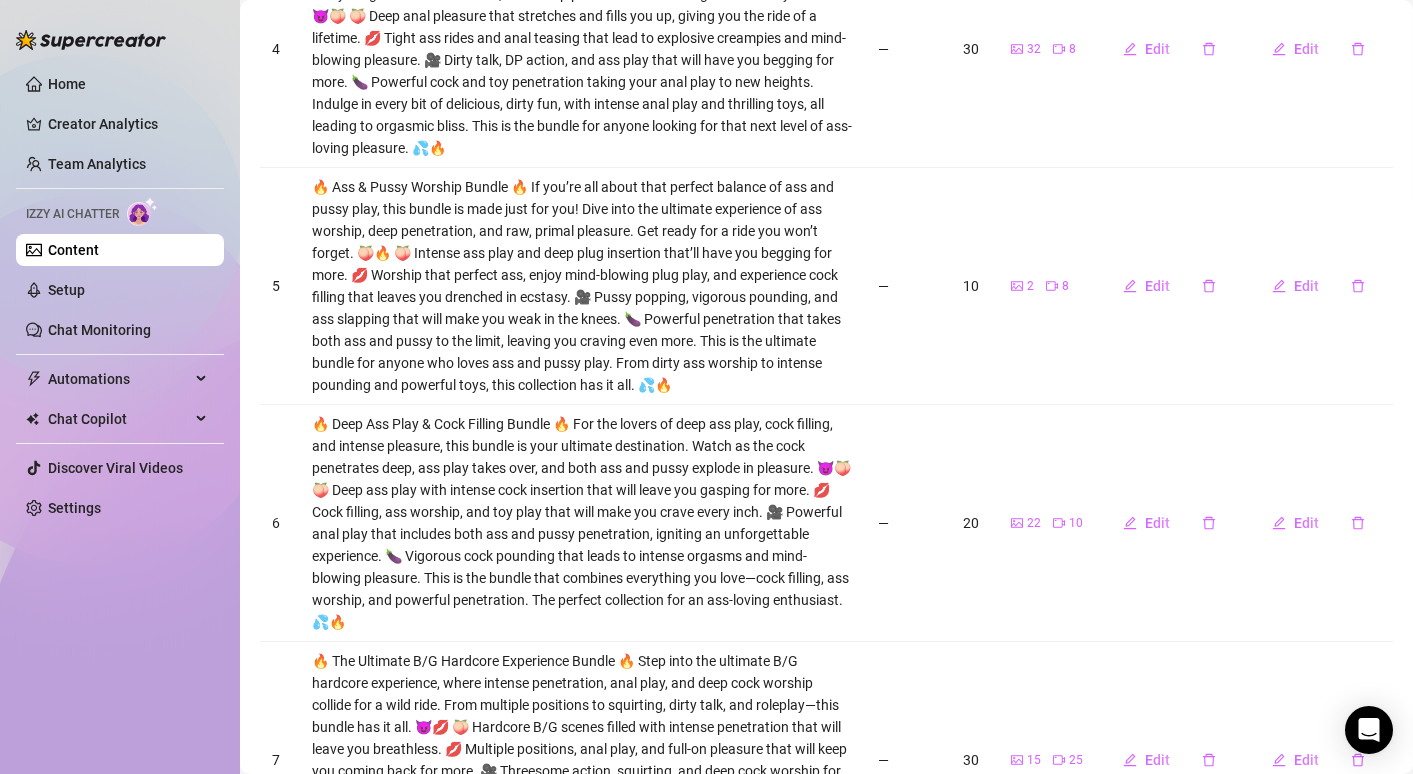 scroll, scrollTop: 814, scrollLeft: 0, axis: vertical 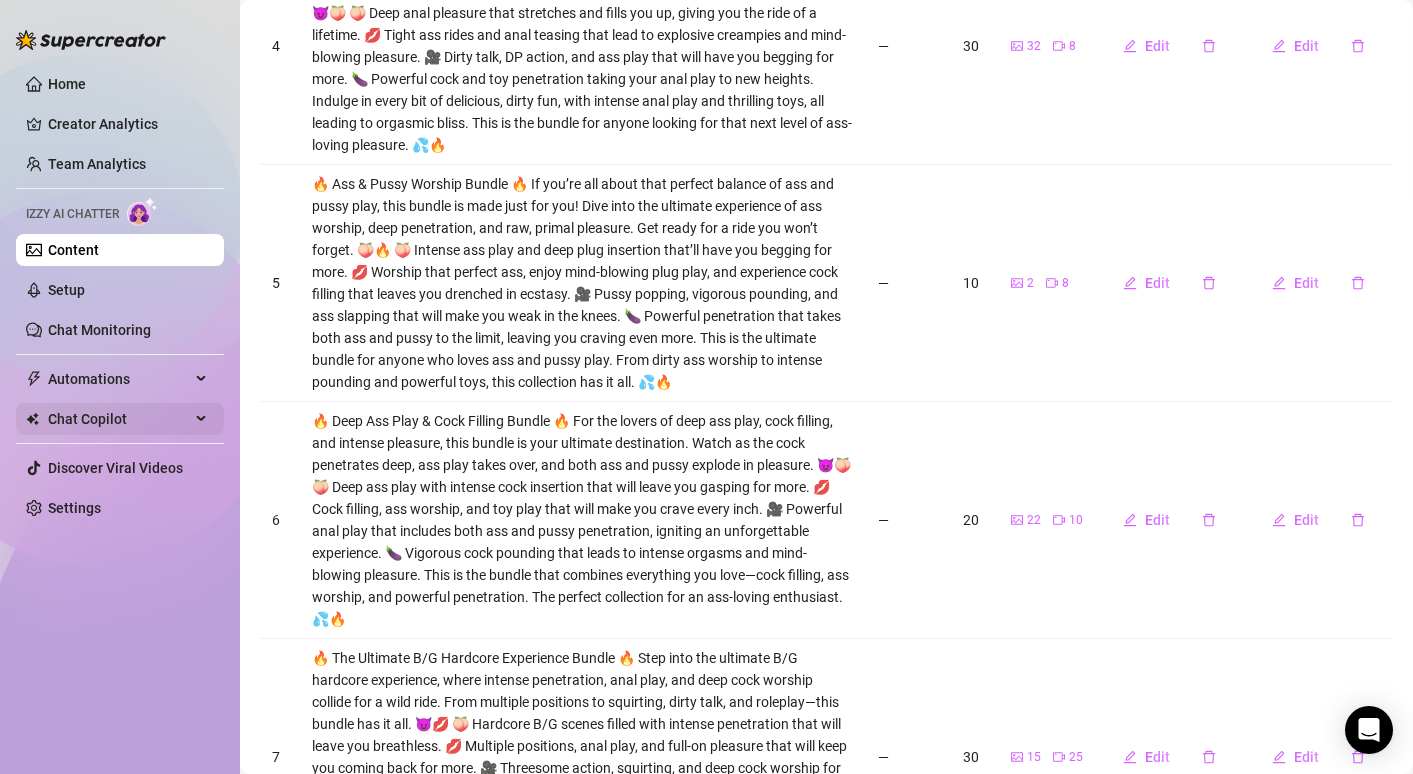 click on "Chat Copilot" at bounding box center (119, 419) 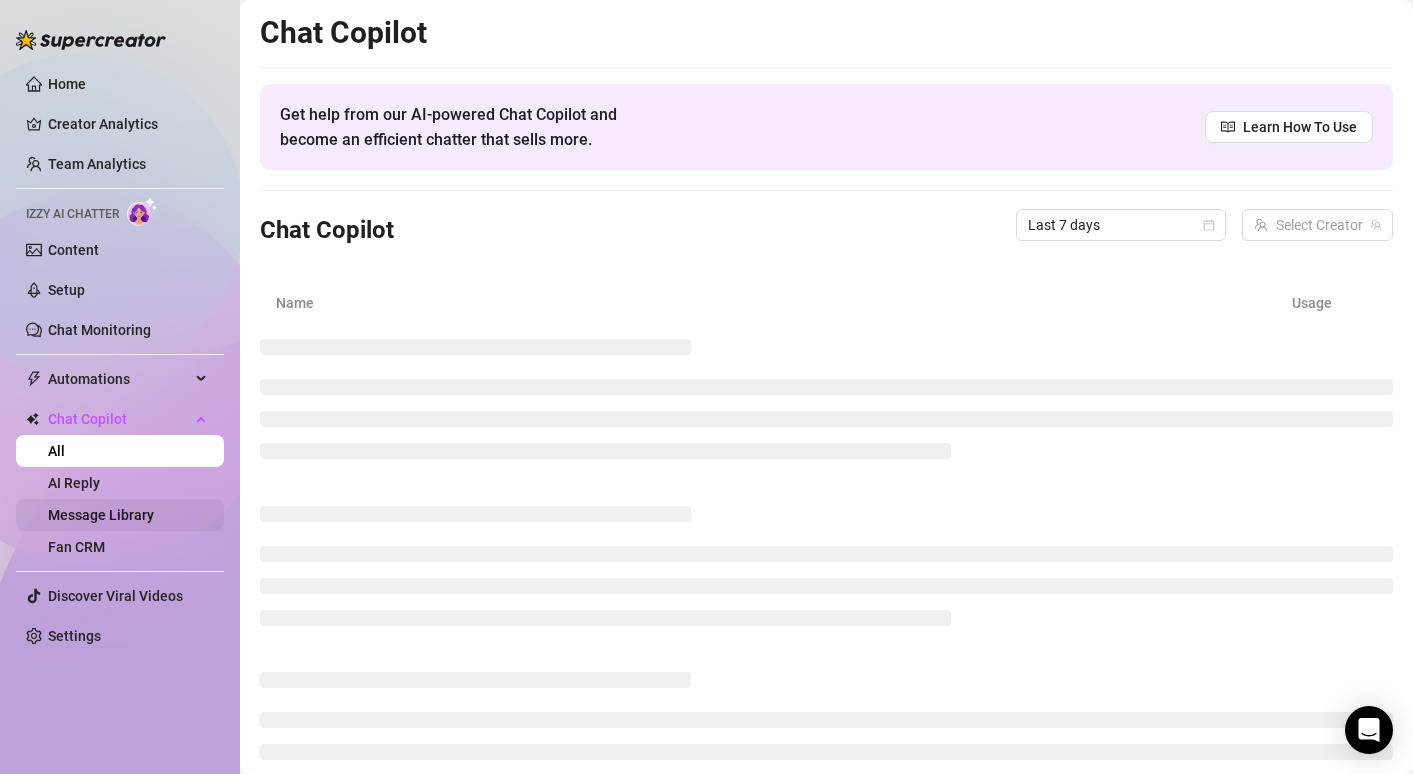 click on "Message Library" at bounding box center (101, 515) 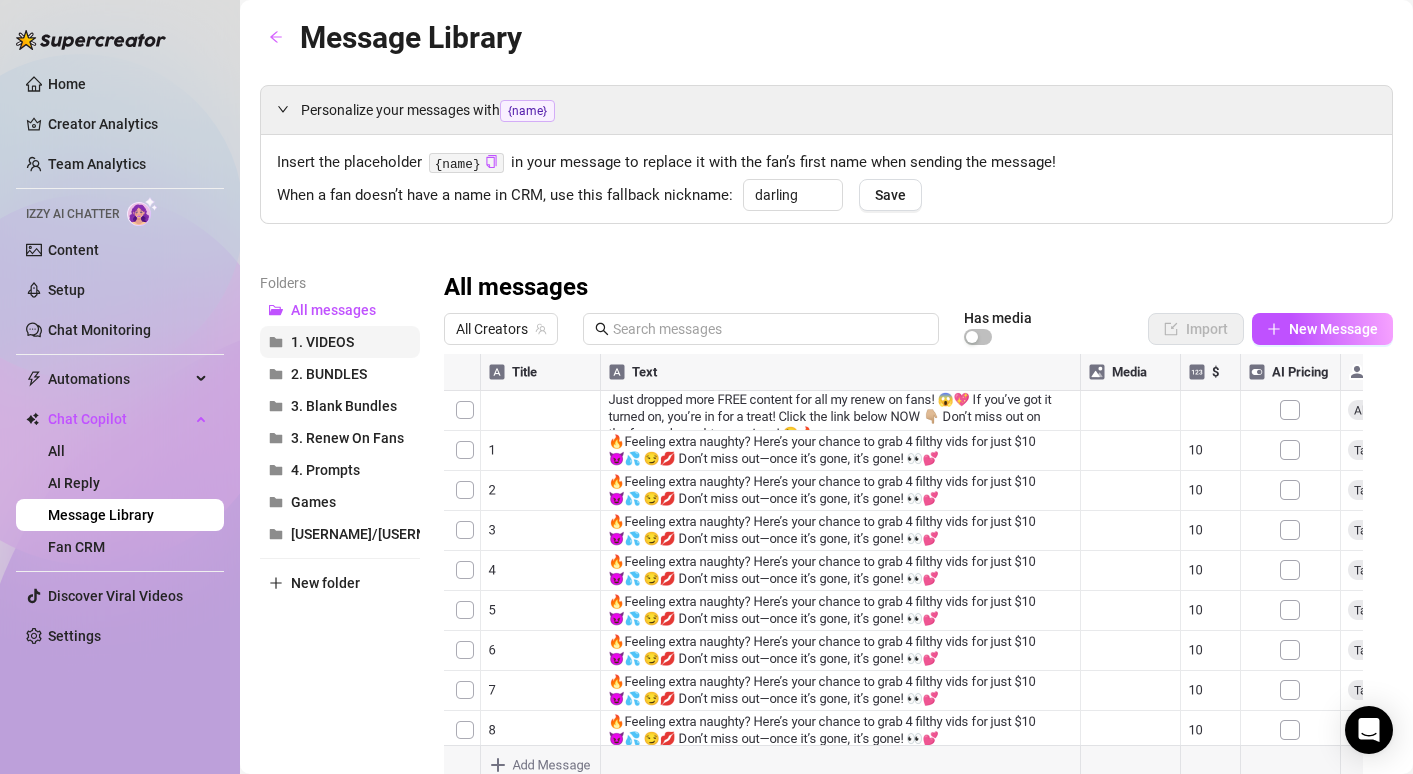 click on "2. BUNDLES" at bounding box center (340, 374) 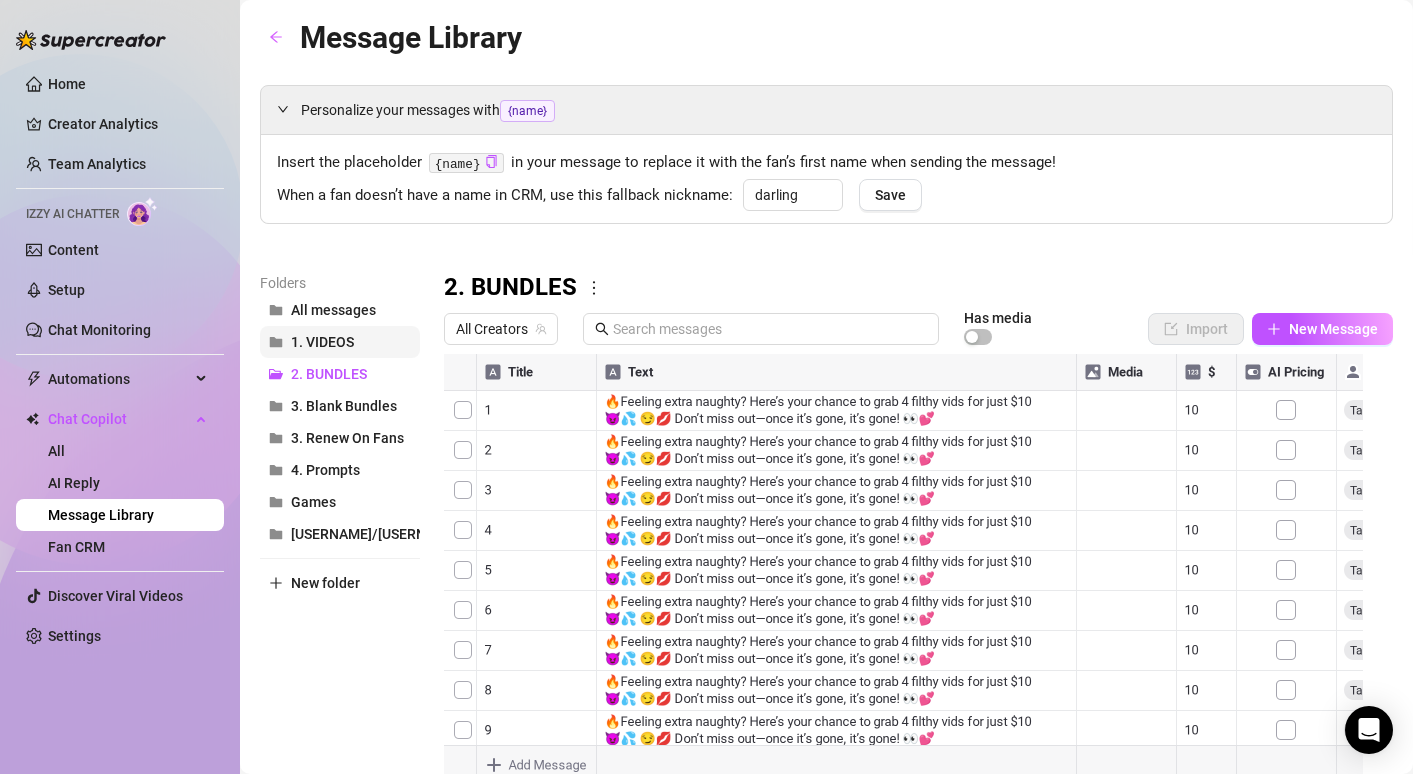 click on "1. VIDEOS" at bounding box center (340, 342) 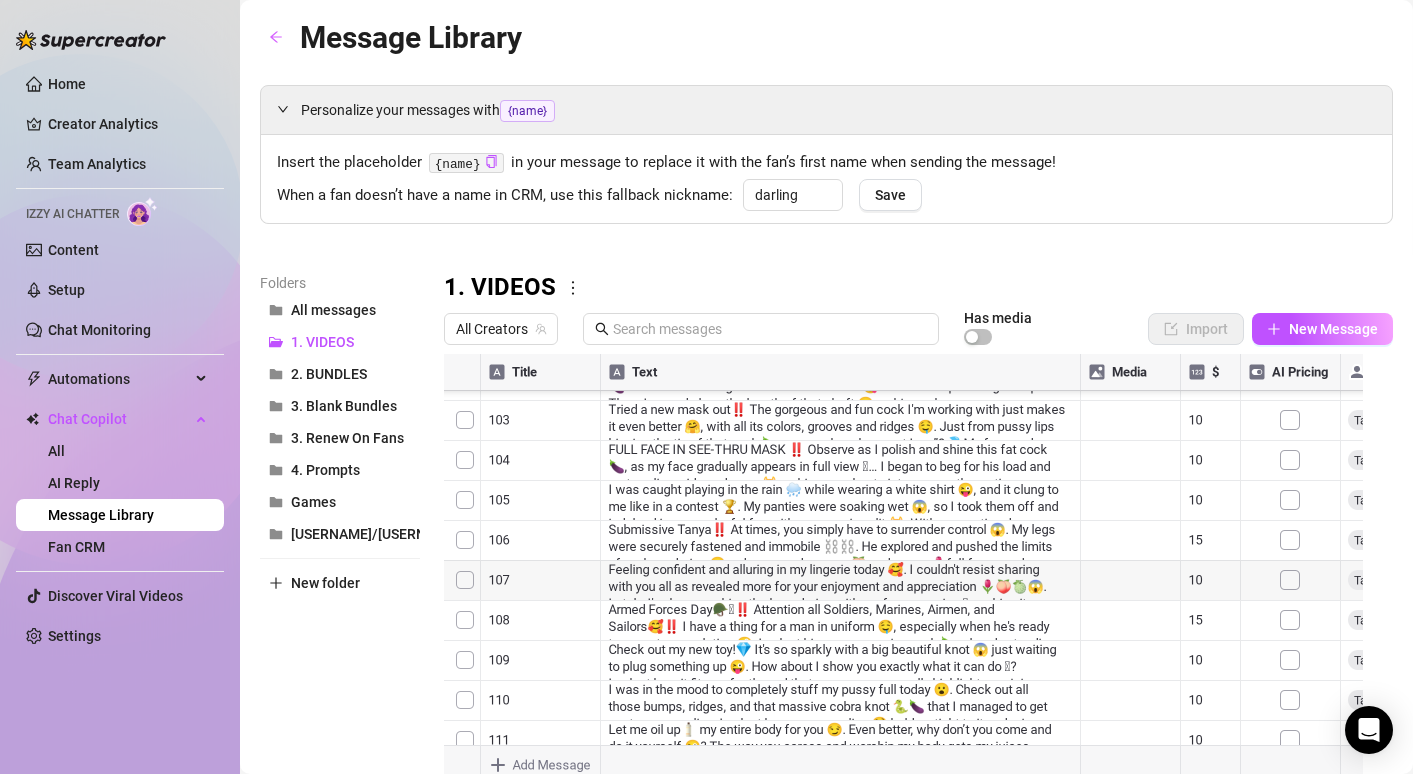 scroll, scrollTop: 0, scrollLeft: 0, axis: both 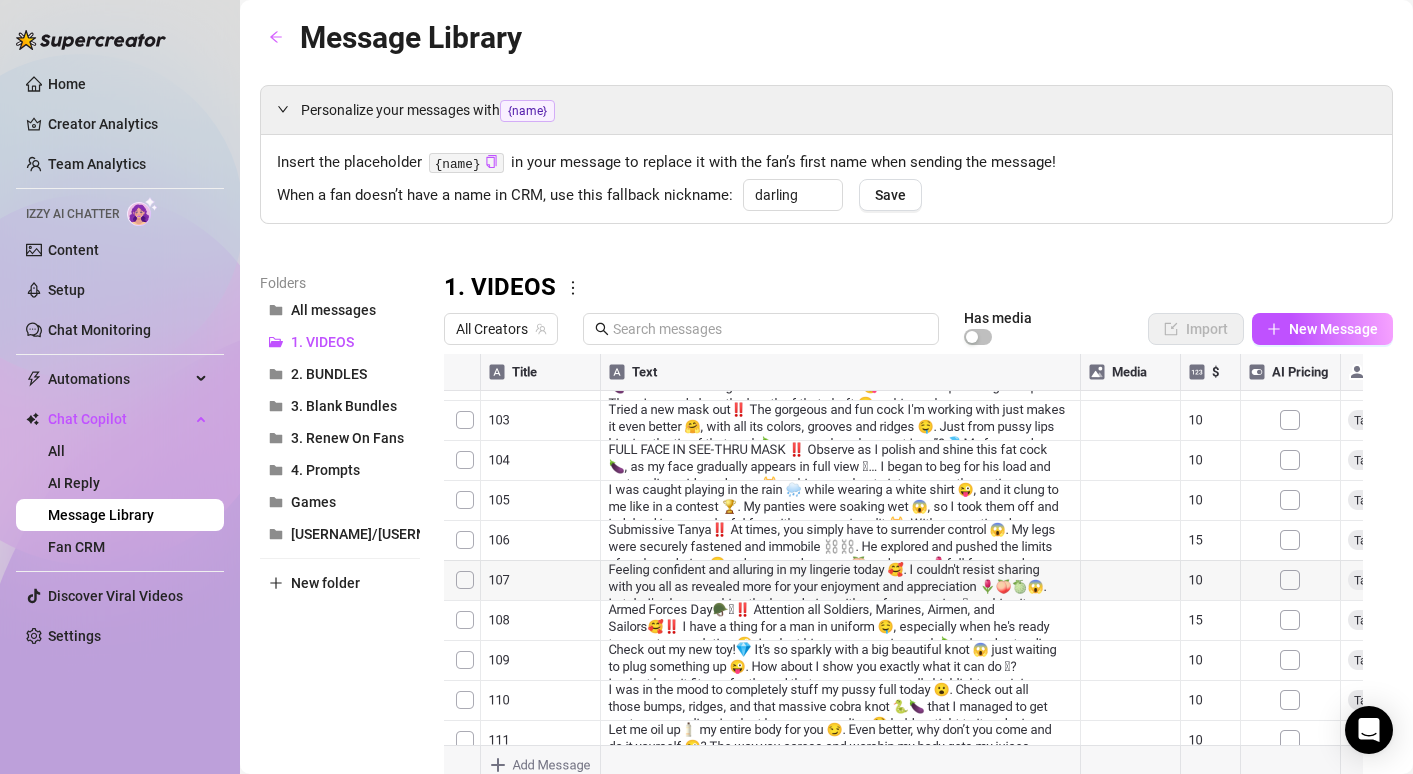 click at bounding box center (911, 577) 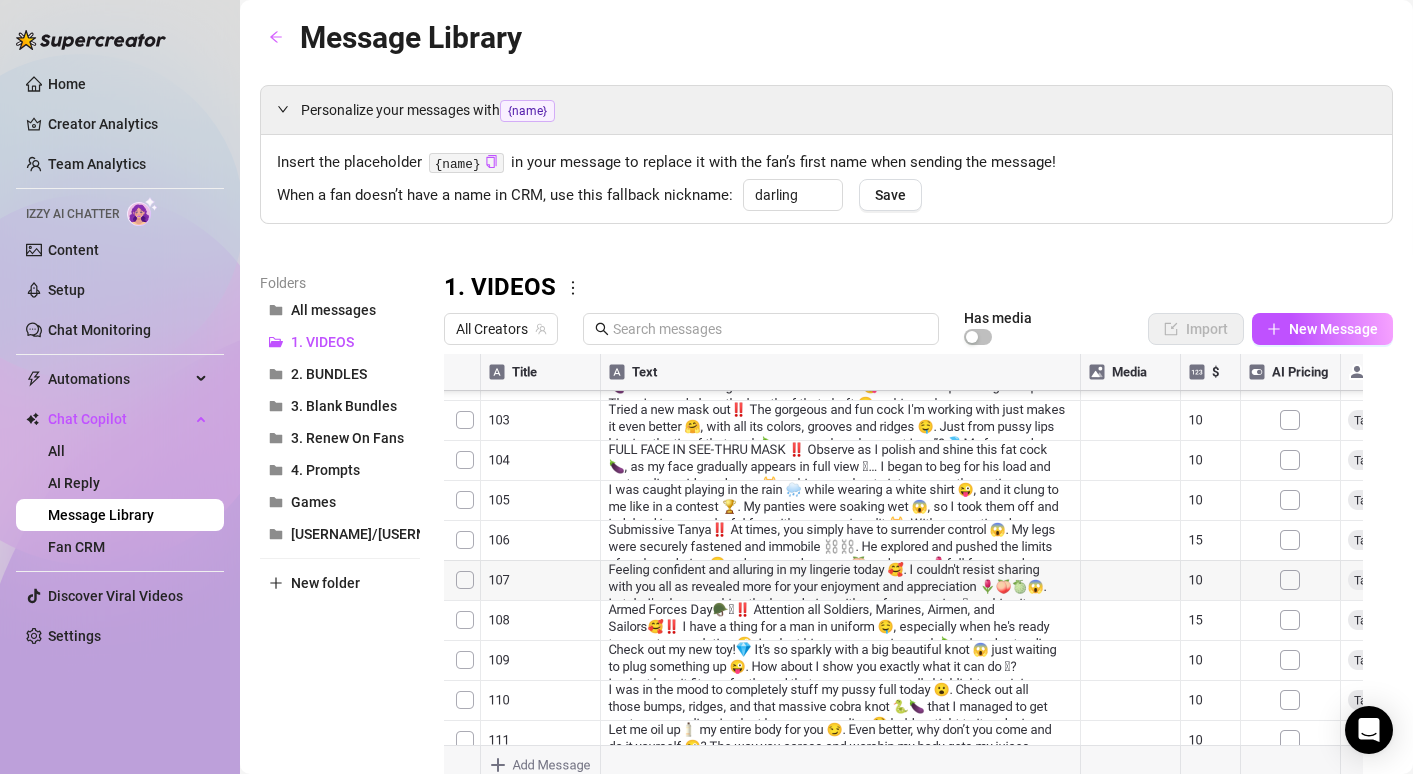 scroll, scrollTop: 5975, scrollLeft: 0, axis: vertical 